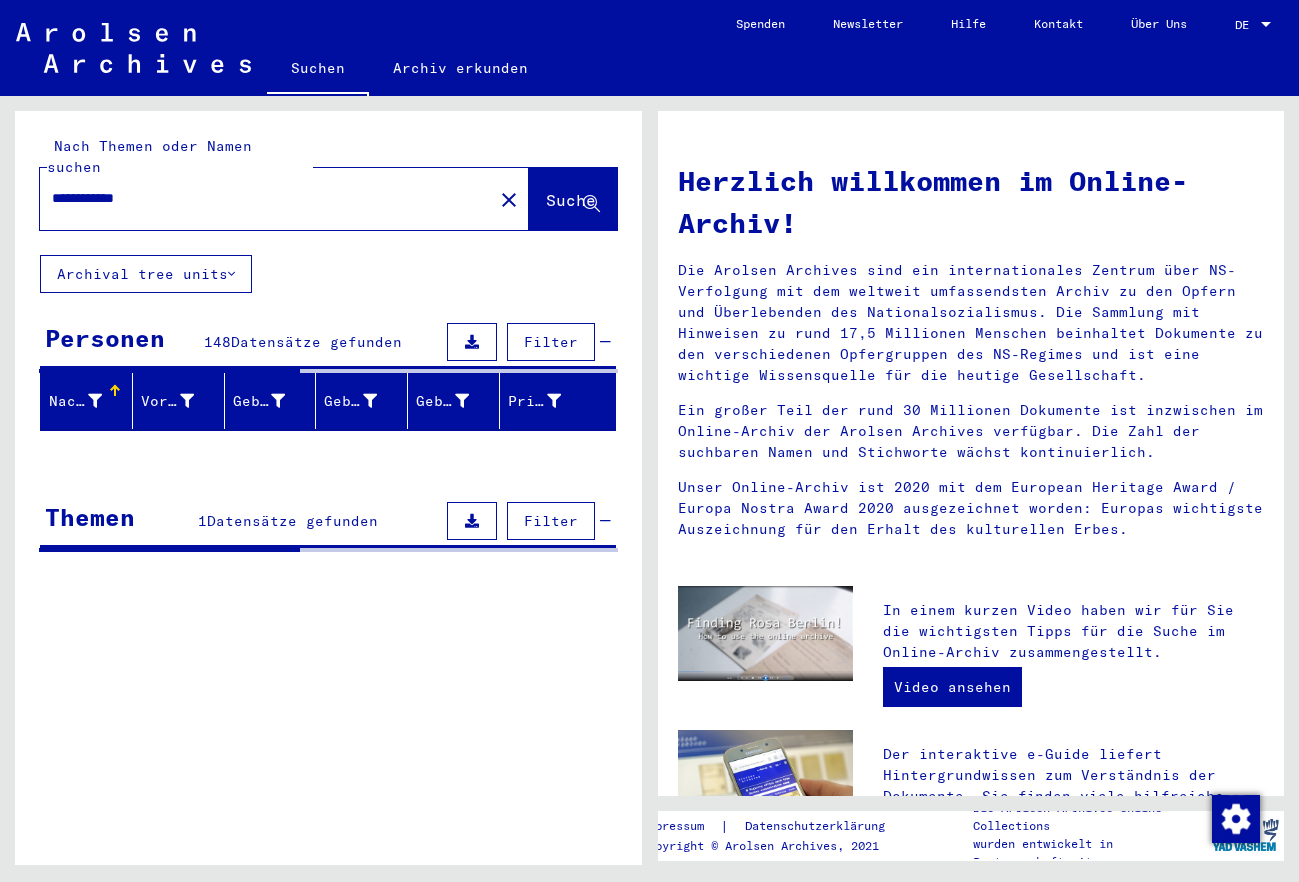 scroll, scrollTop: 0, scrollLeft: 0, axis: both 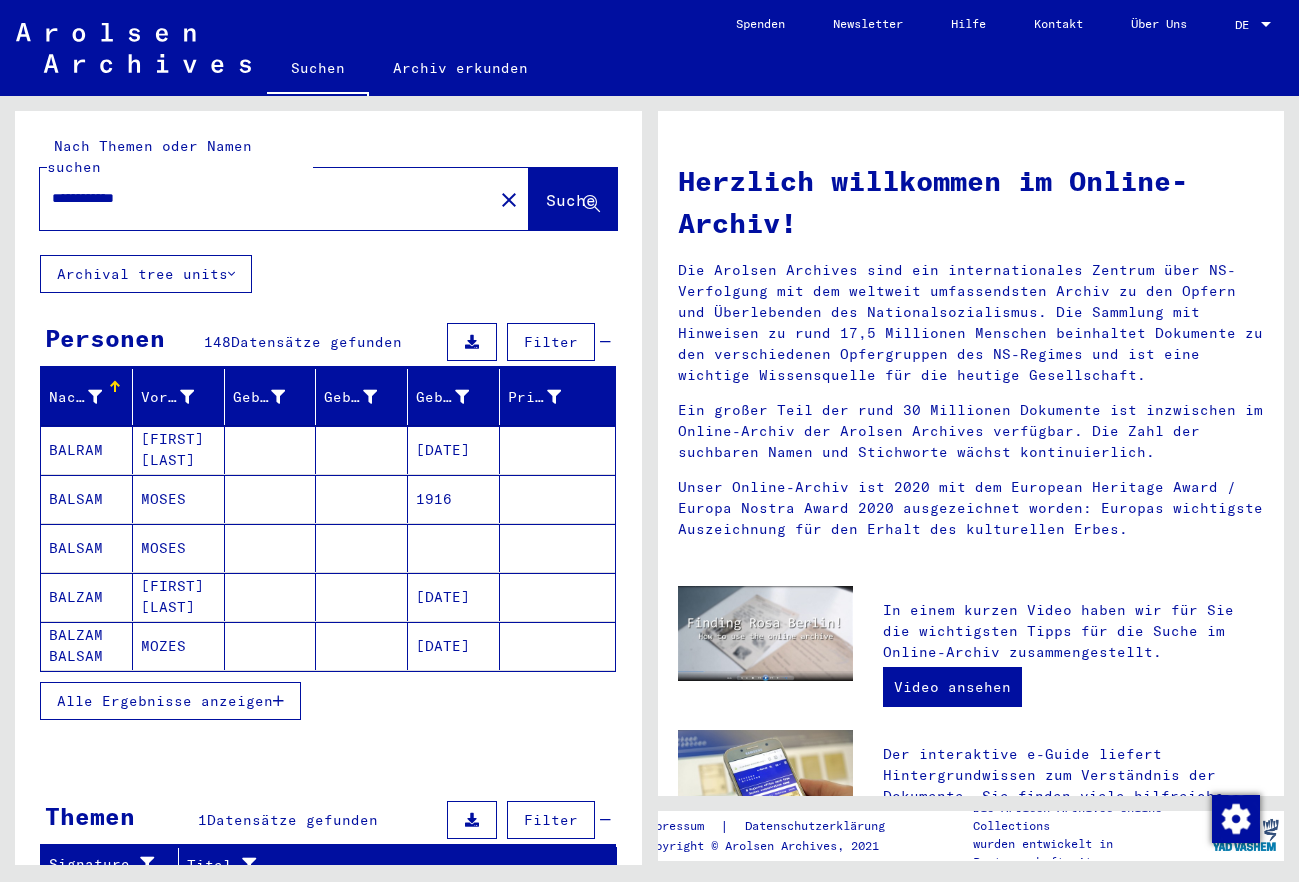 click on "Alle Ergebnisse anzeigen" at bounding box center (170, 701) 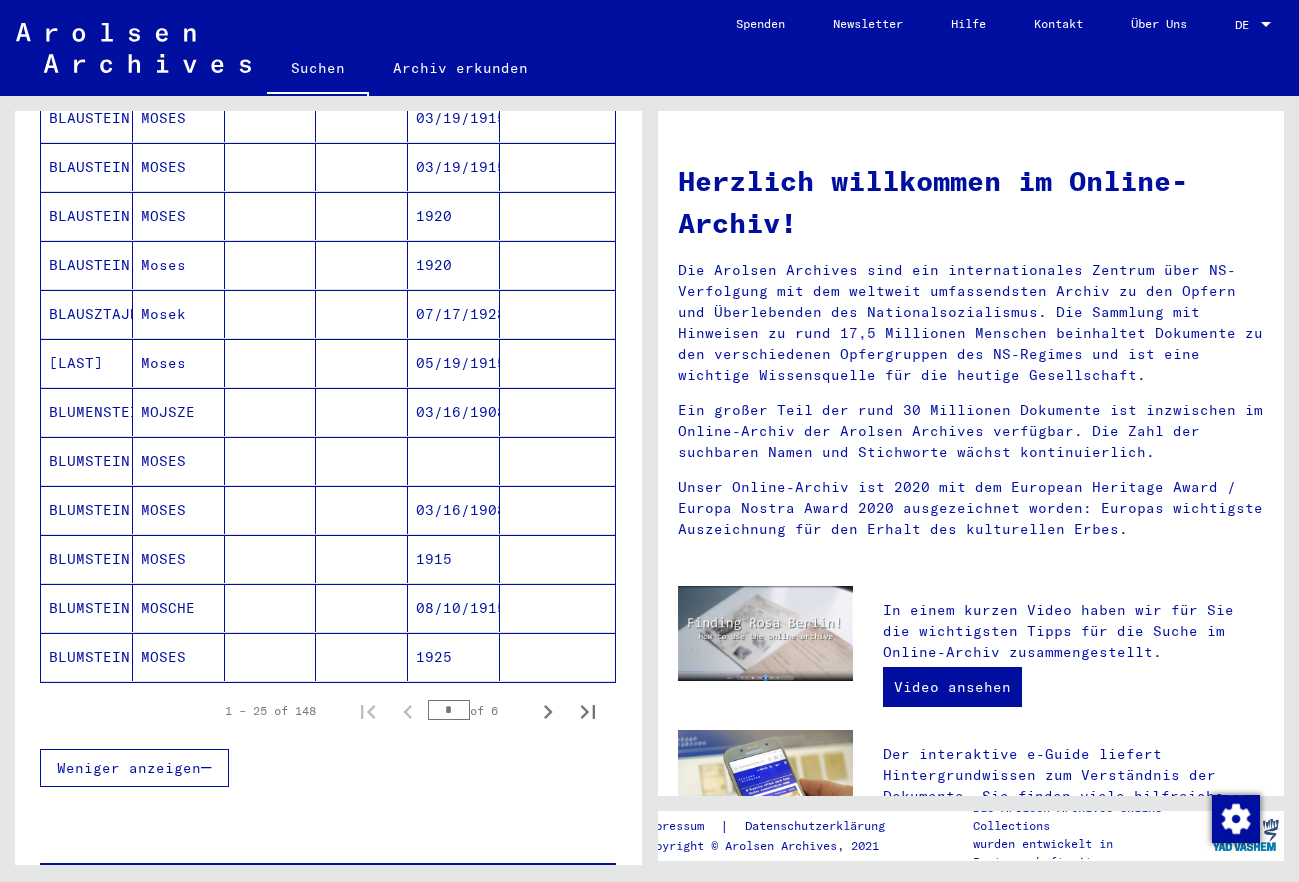 scroll, scrollTop: 972, scrollLeft: 0, axis: vertical 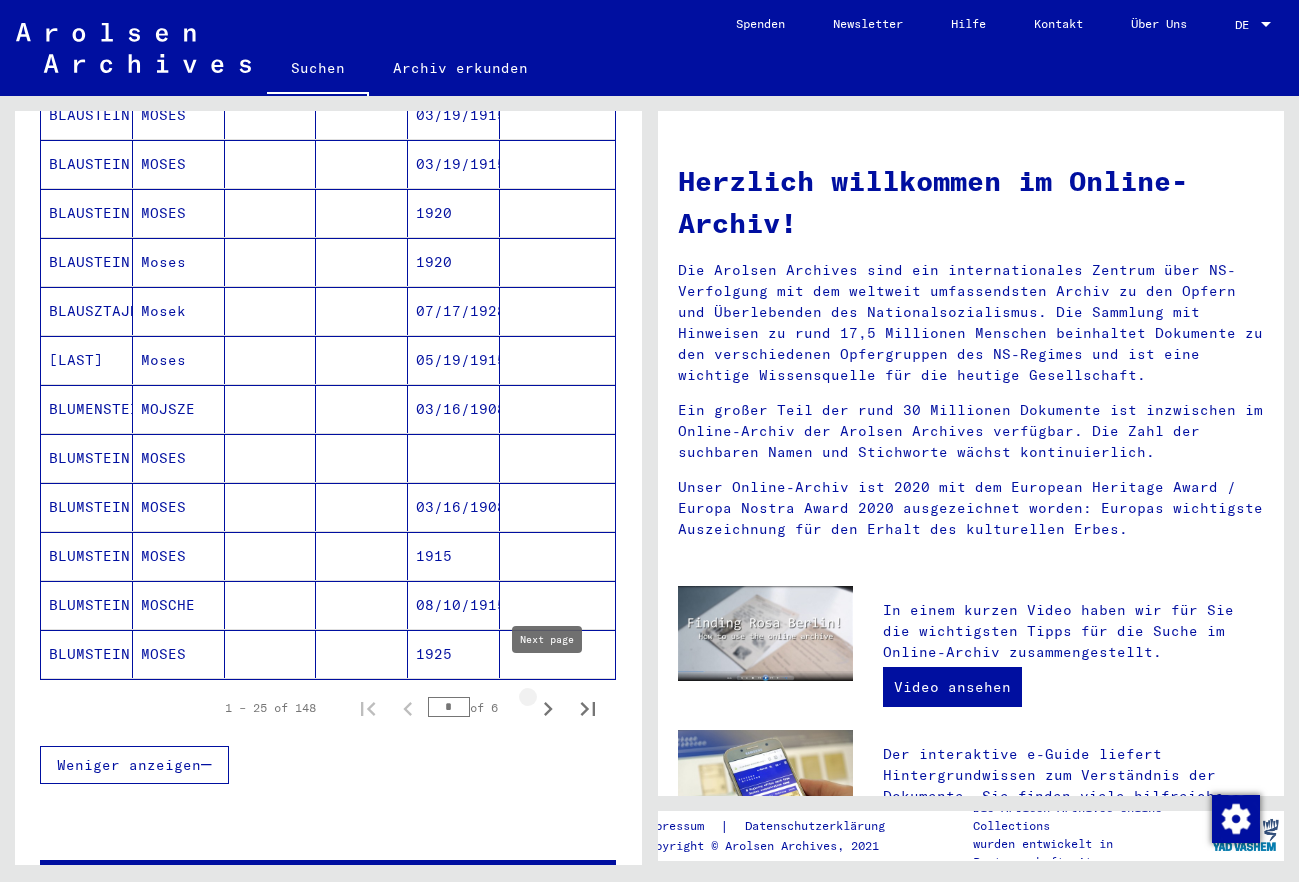 click 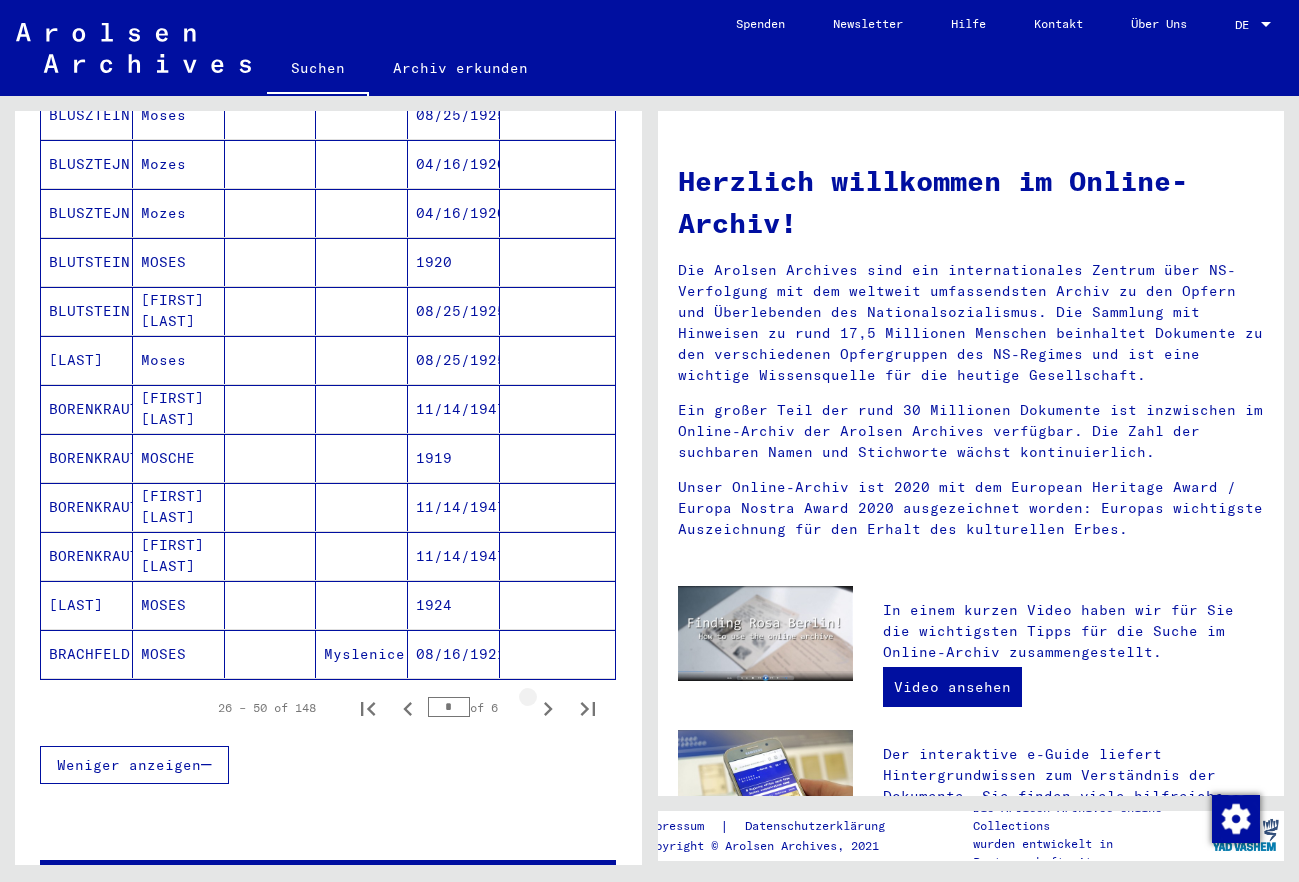 click 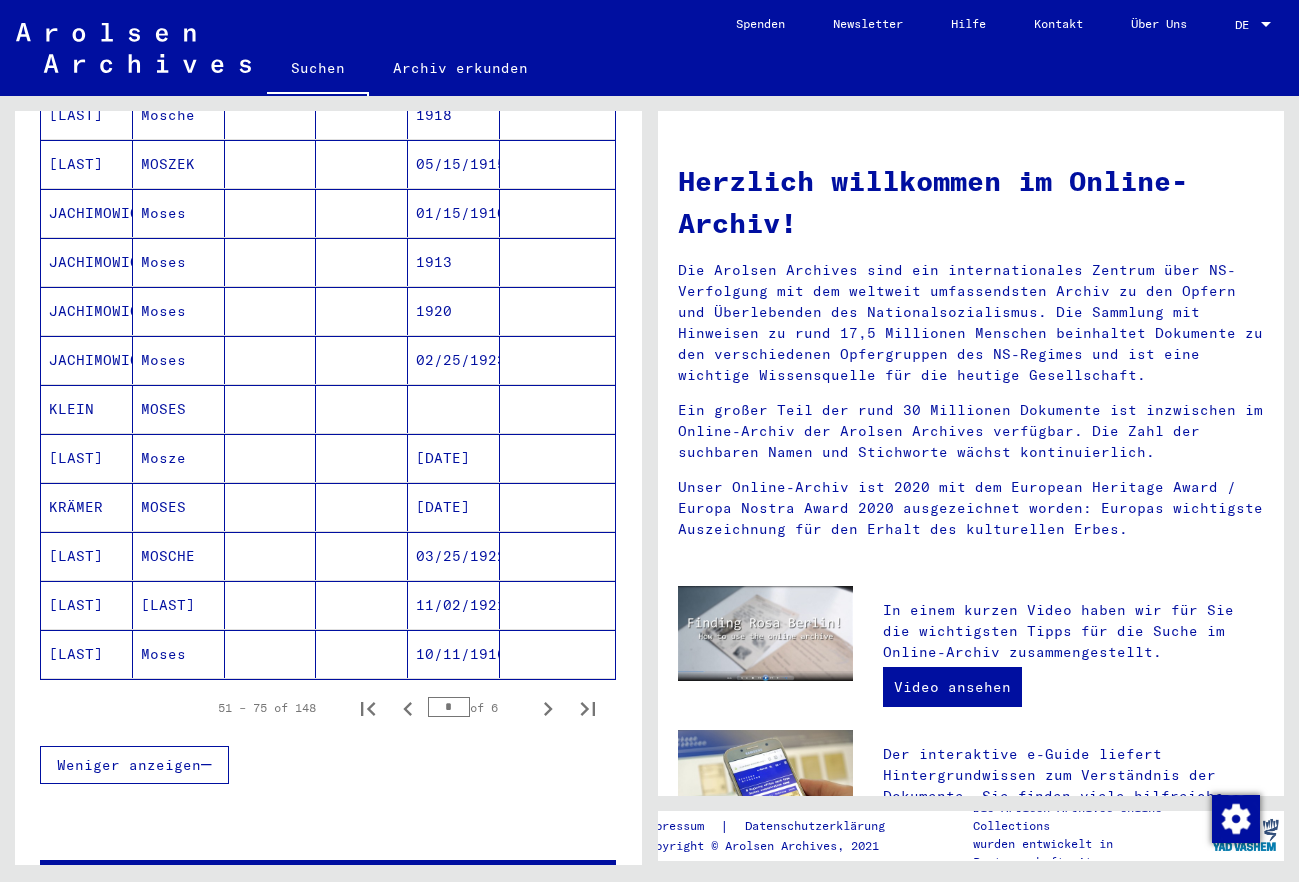 click 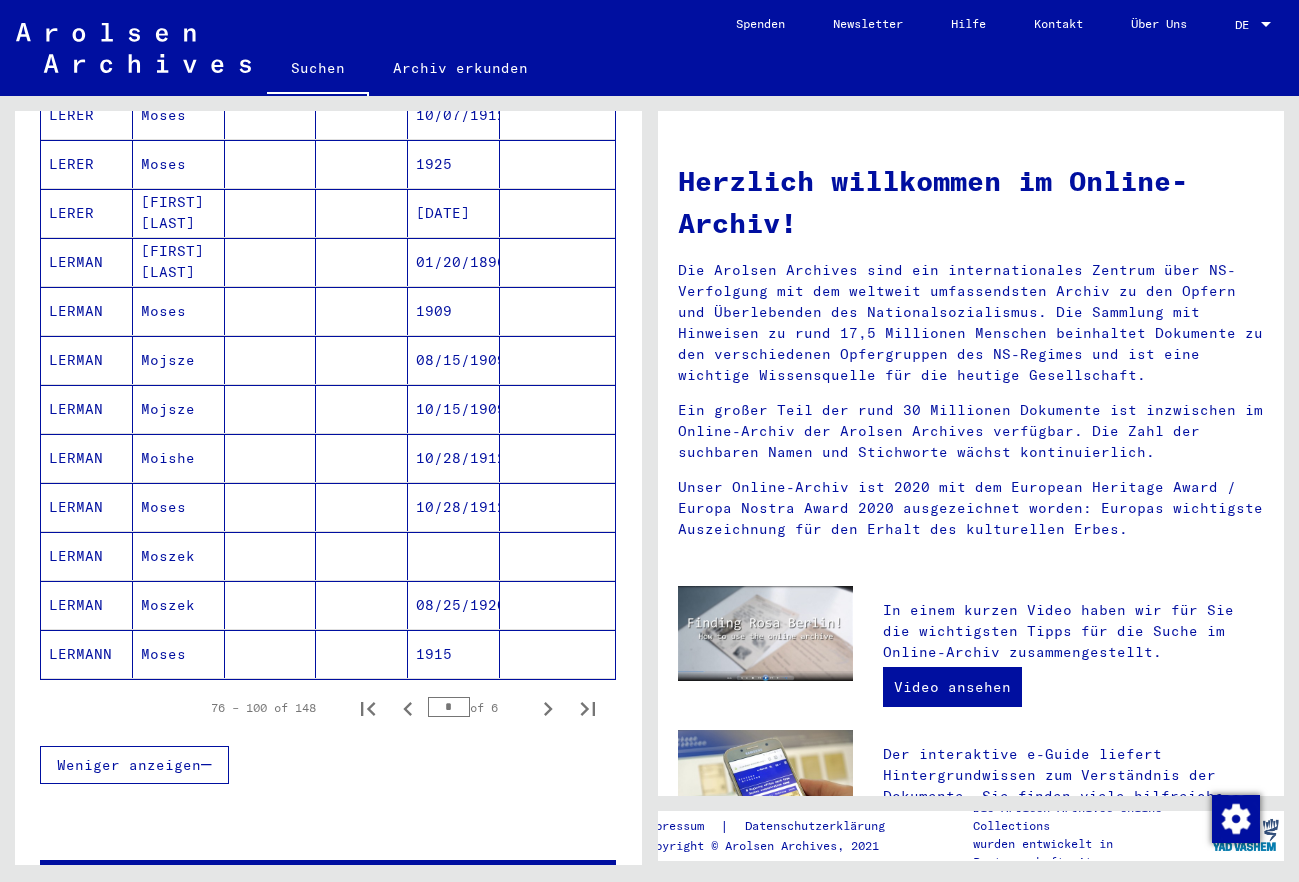 click 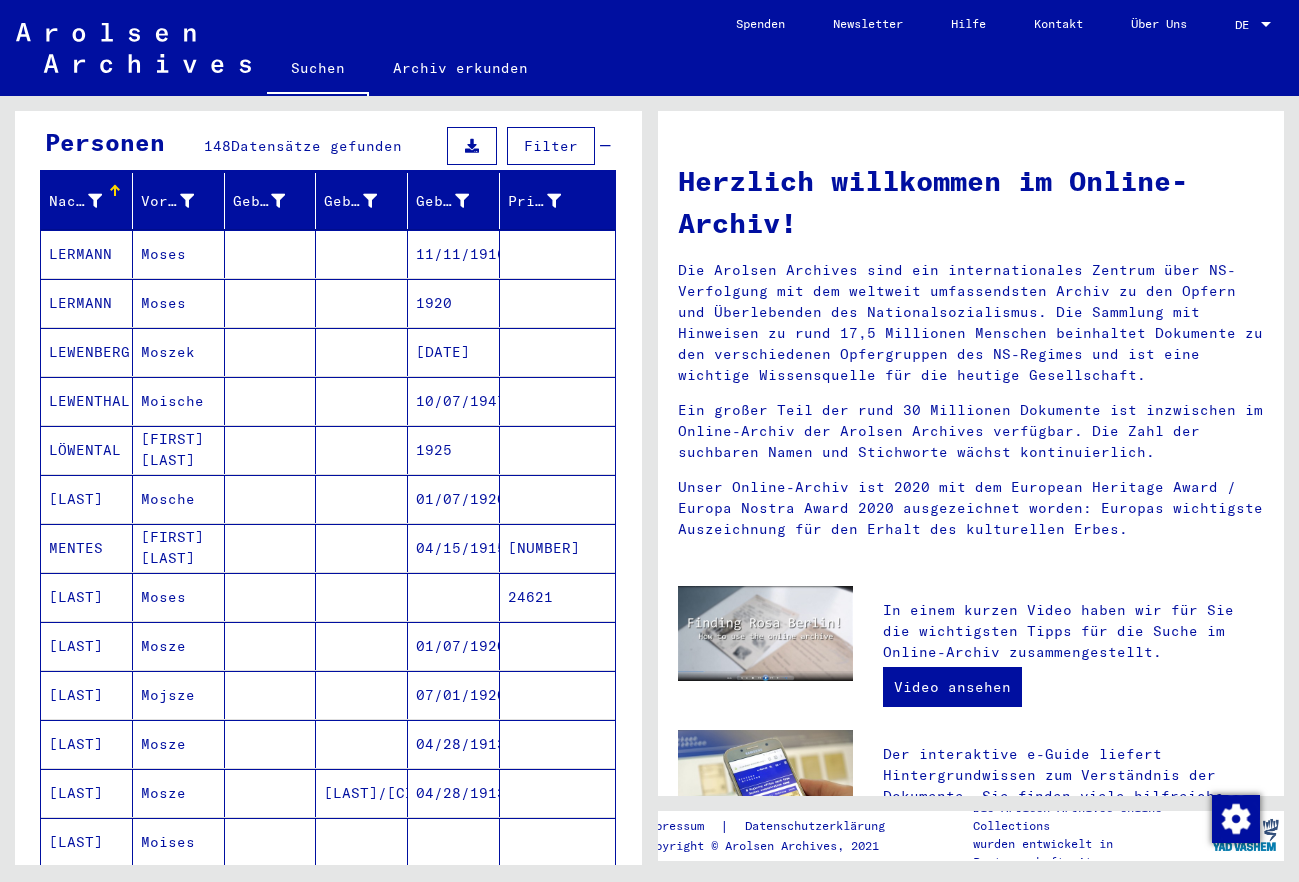 scroll, scrollTop: 0, scrollLeft: 0, axis: both 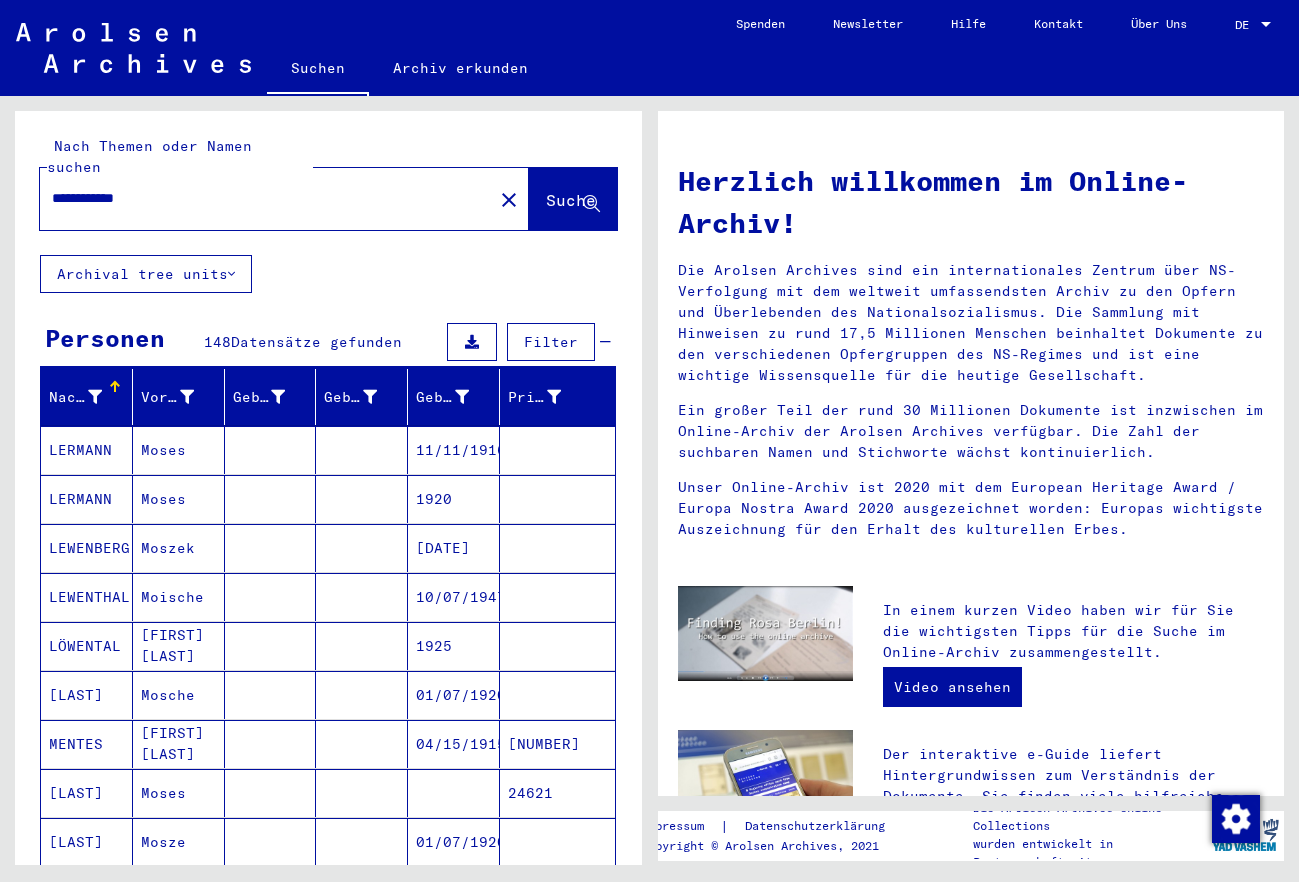 drag, startPoint x: 203, startPoint y: 187, endPoint x: 121, endPoint y: 195, distance: 82.38932 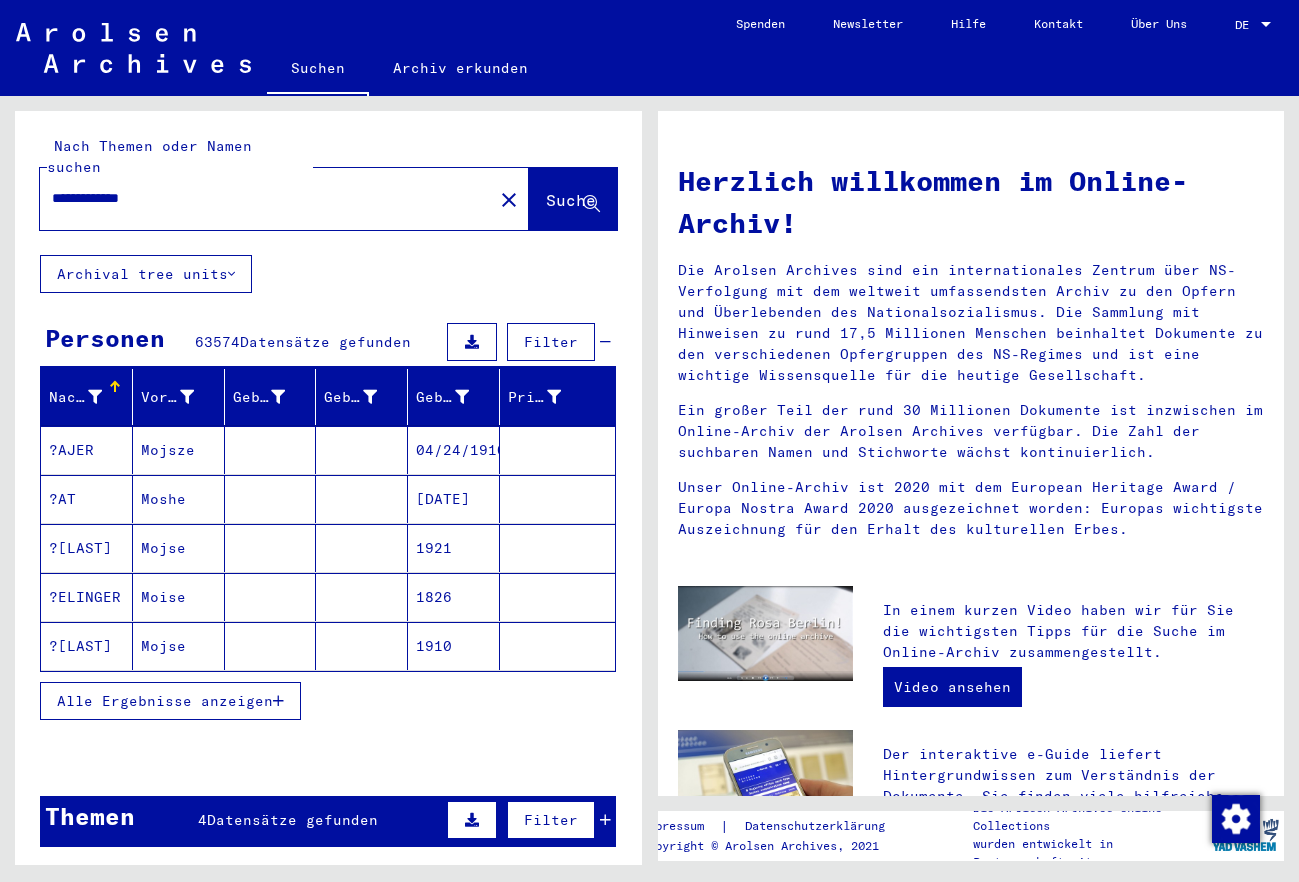 click on "Alle Ergebnisse anzeigen" at bounding box center (165, 701) 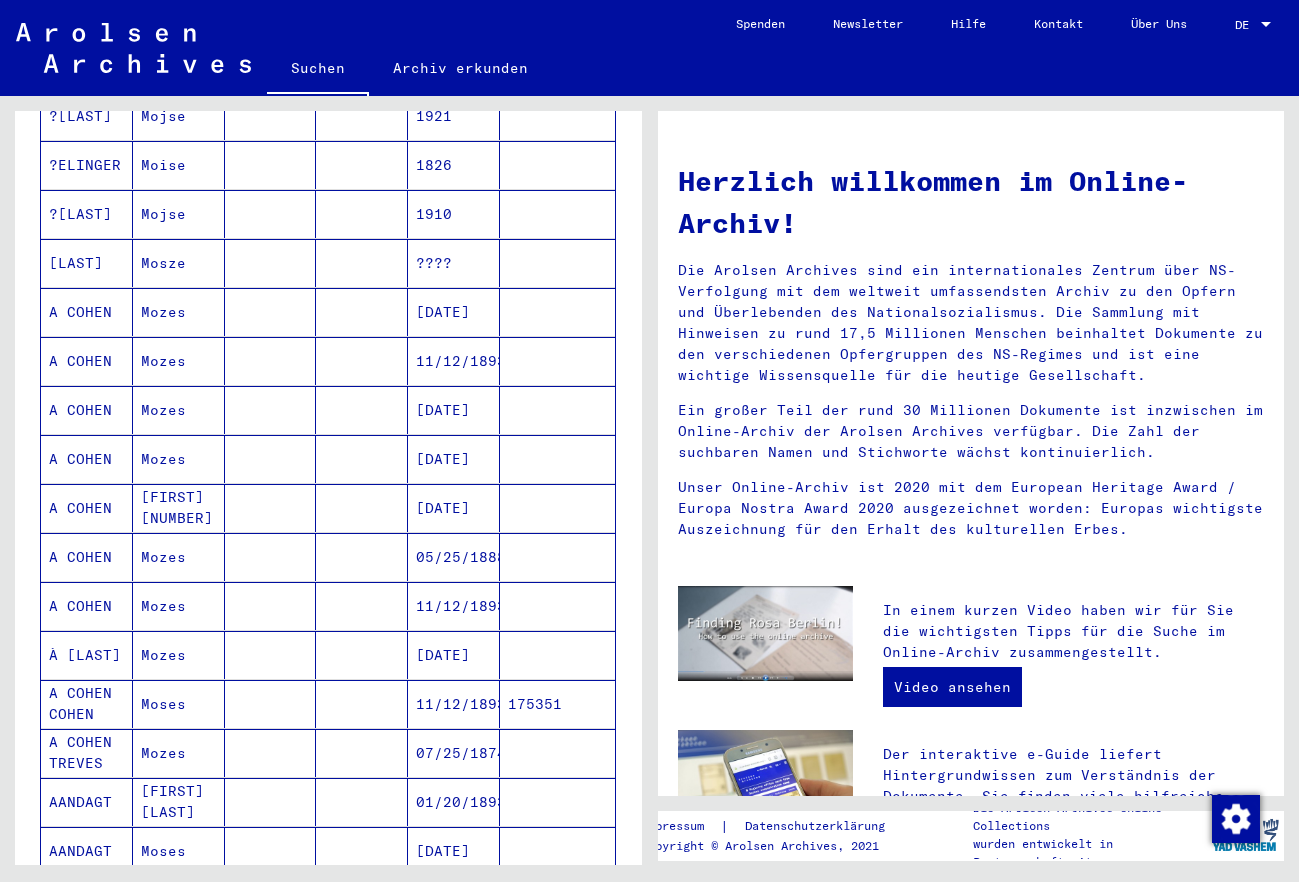 scroll, scrollTop: 864, scrollLeft: 0, axis: vertical 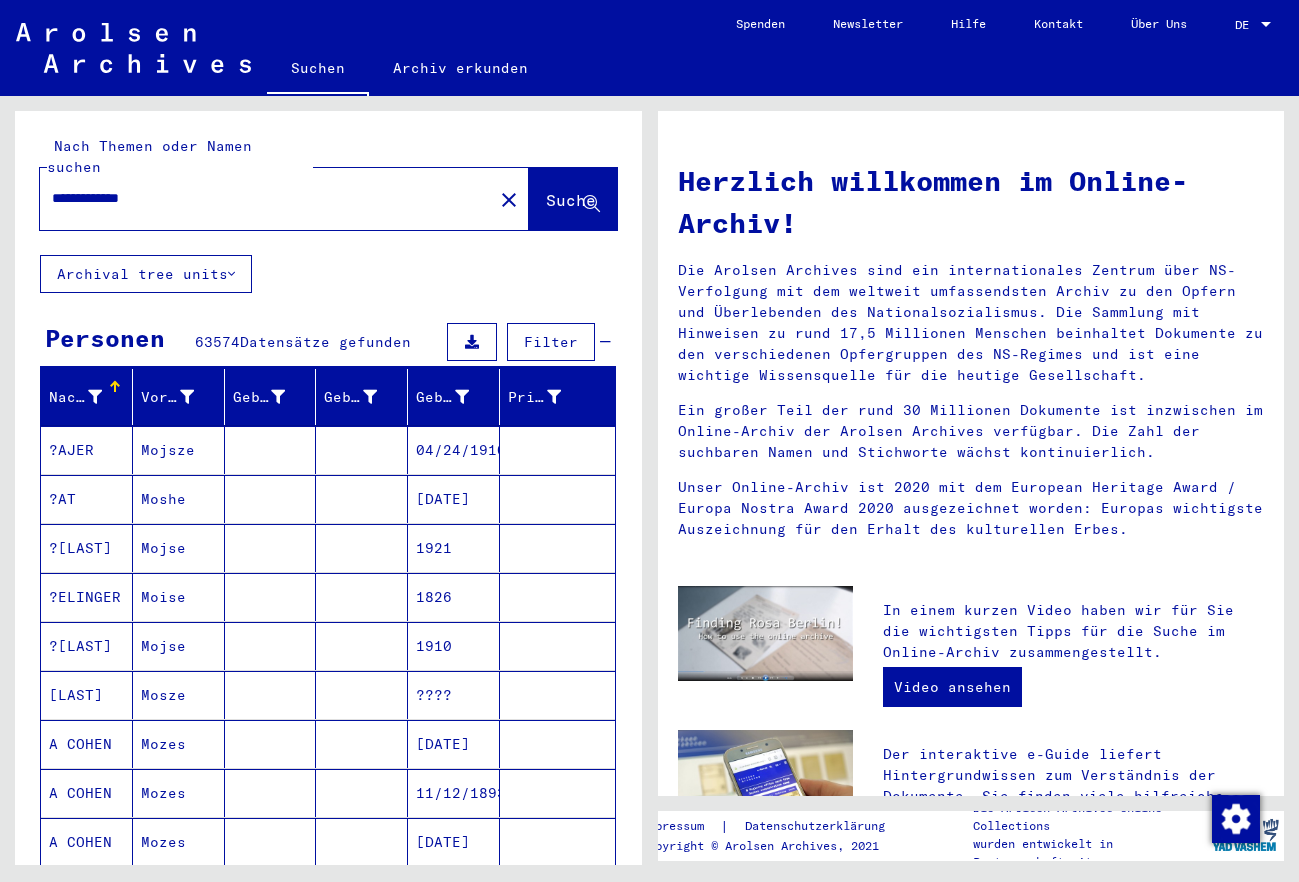 drag, startPoint x: 219, startPoint y: 186, endPoint x: -140, endPoint y: 144, distance: 361.4485 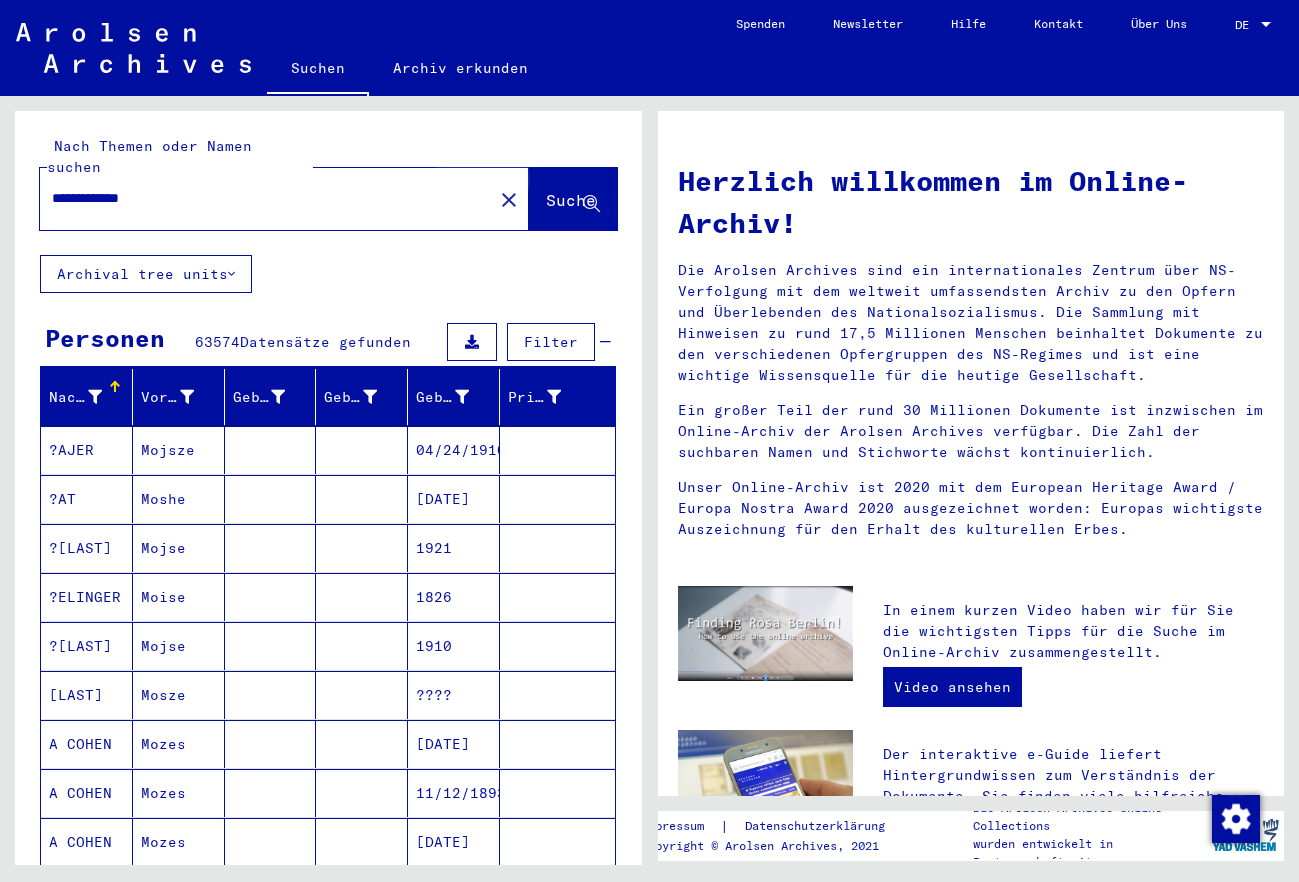click on "Suche" 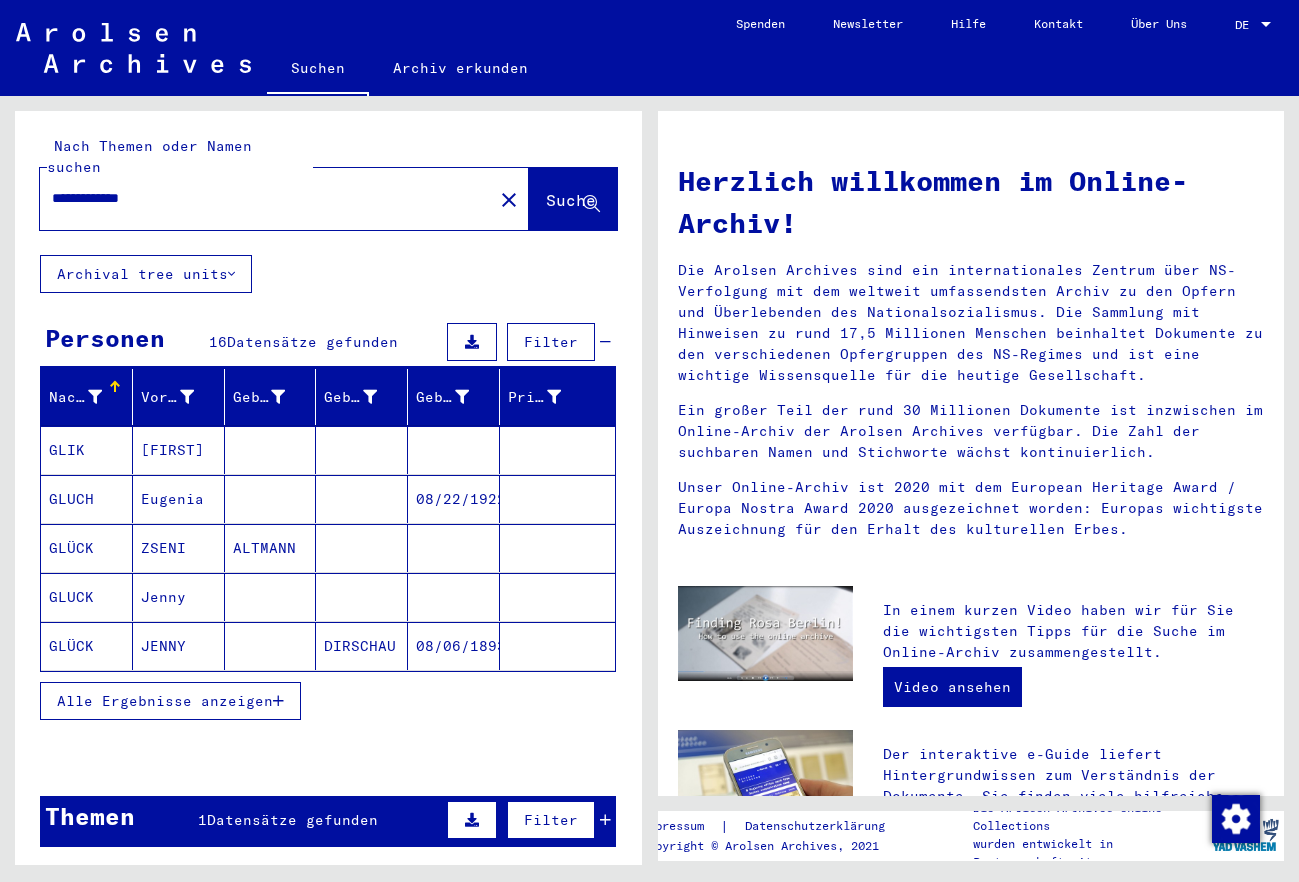 click on "Alle Ergebnisse anzeigen" at bounding box center [165, 701] 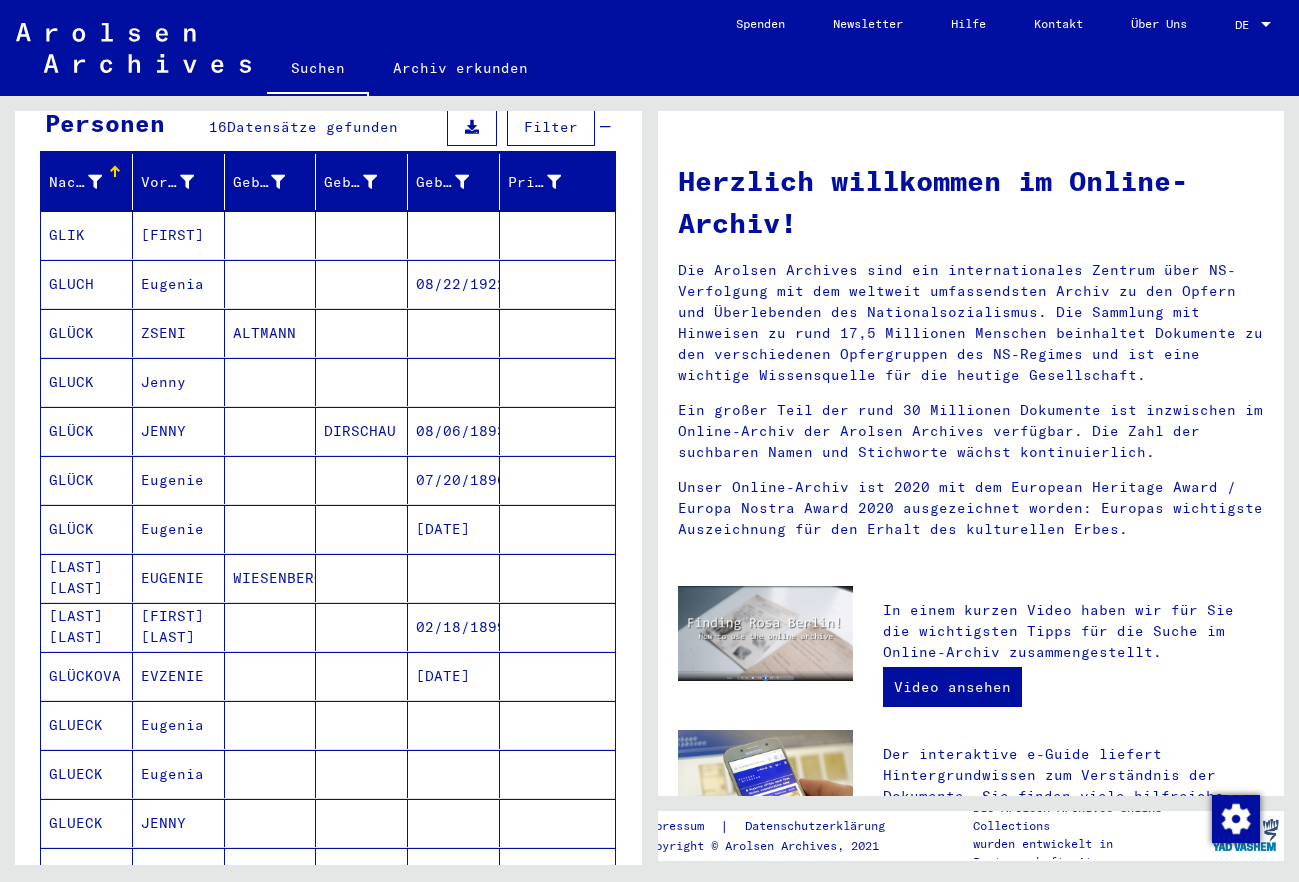 scroll, scrollTop: 216, scrollLeft: 0, axis: vertical 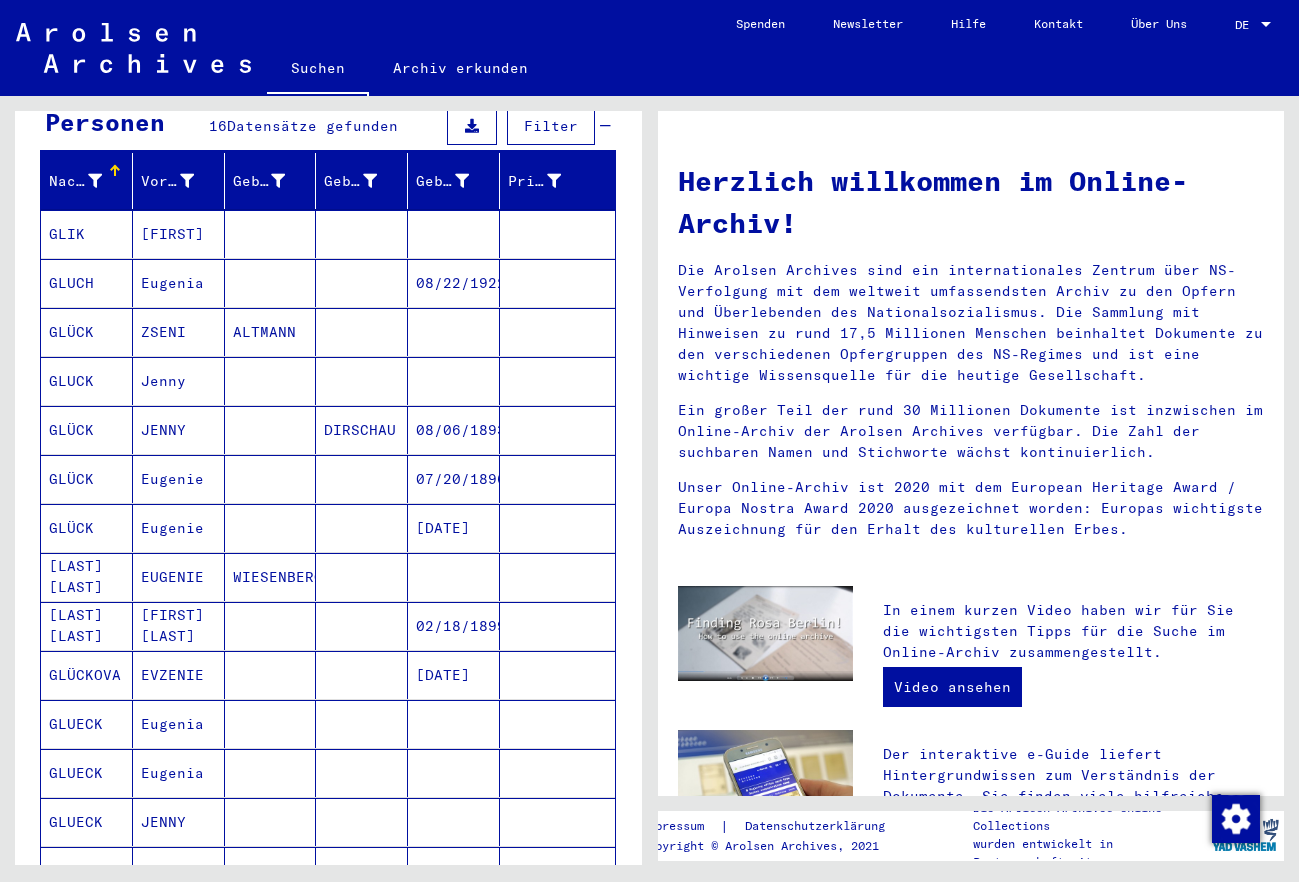 click on "Ein großer Teil der rund 30 Millionen Dokumente ist inzwischen im Online-Archiv der Arolsen Archives verfügbar. Die Zahl der suchbaren Namen und Stichworte wächst kontinuierlich." at bounding box center (971, 431) 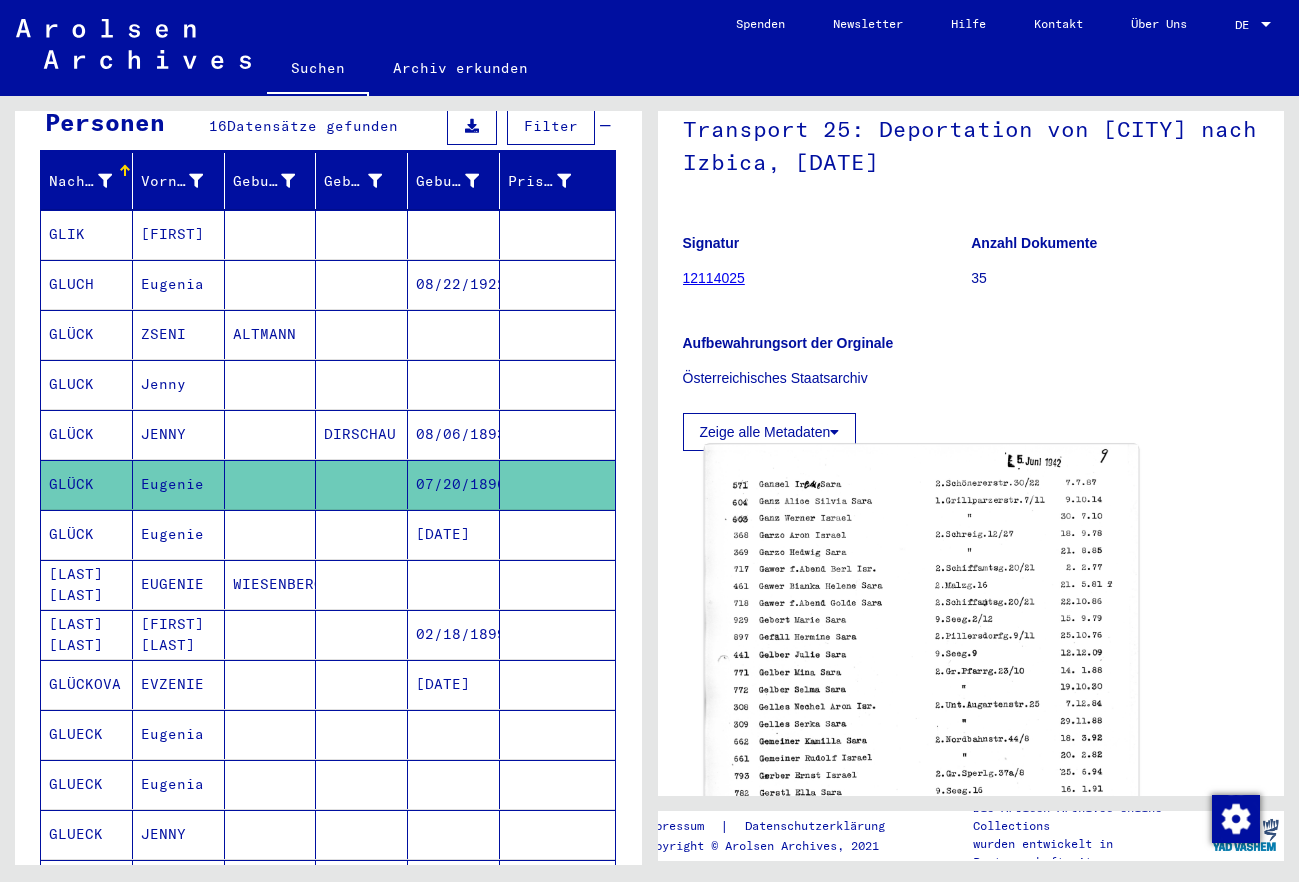 scroll, scrollTop: 216, scrollLeft: 0, axis: vertical 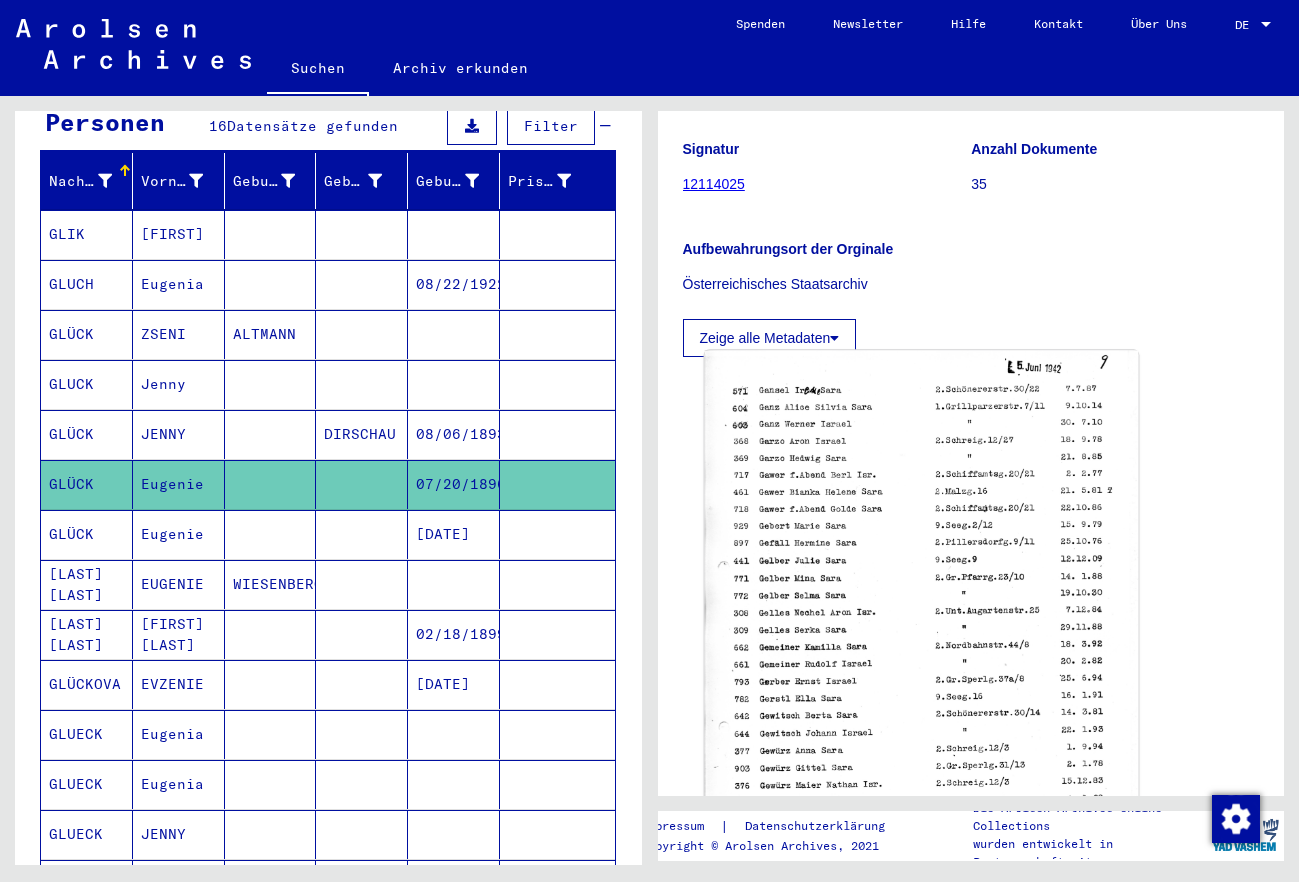 click 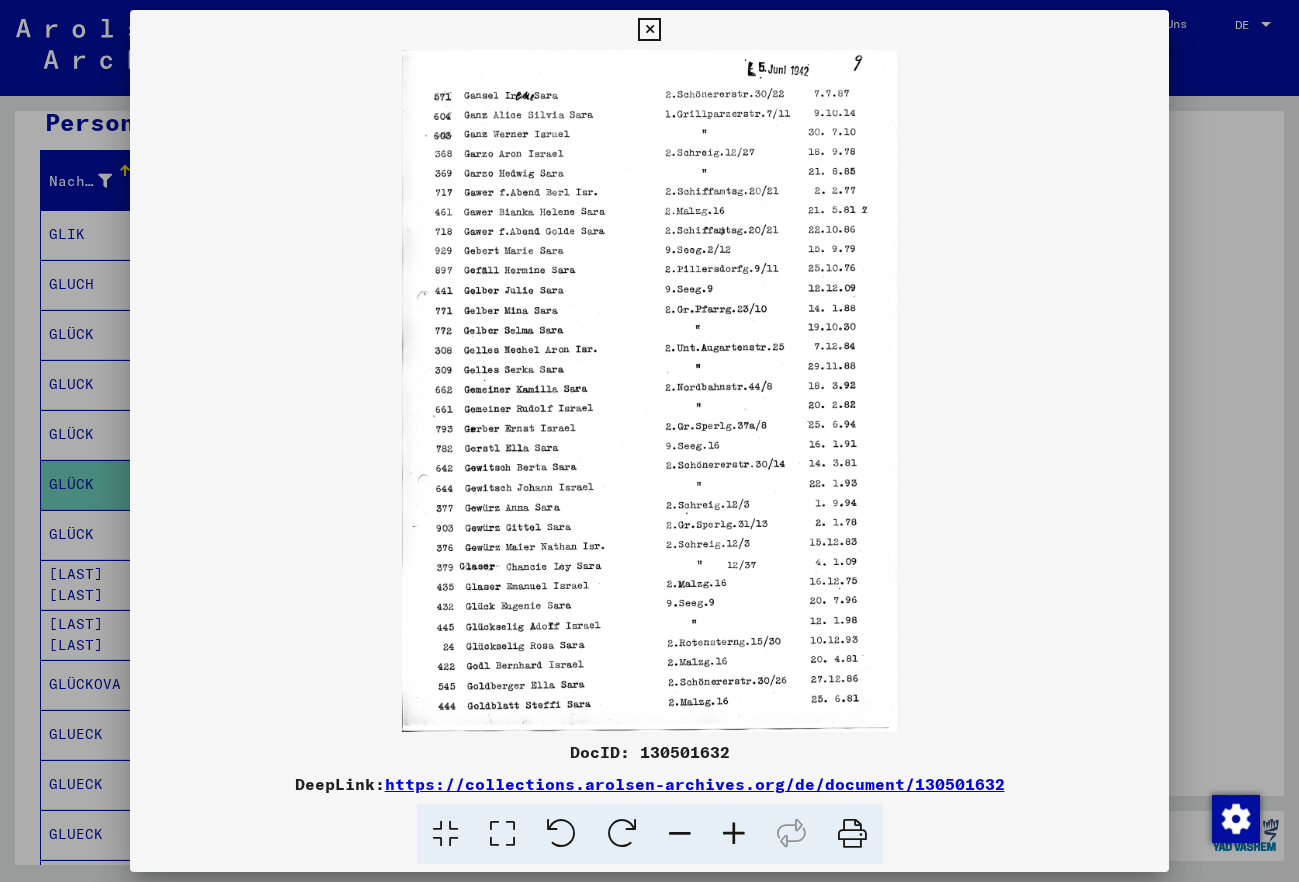 click at bounding box center [734, 834] 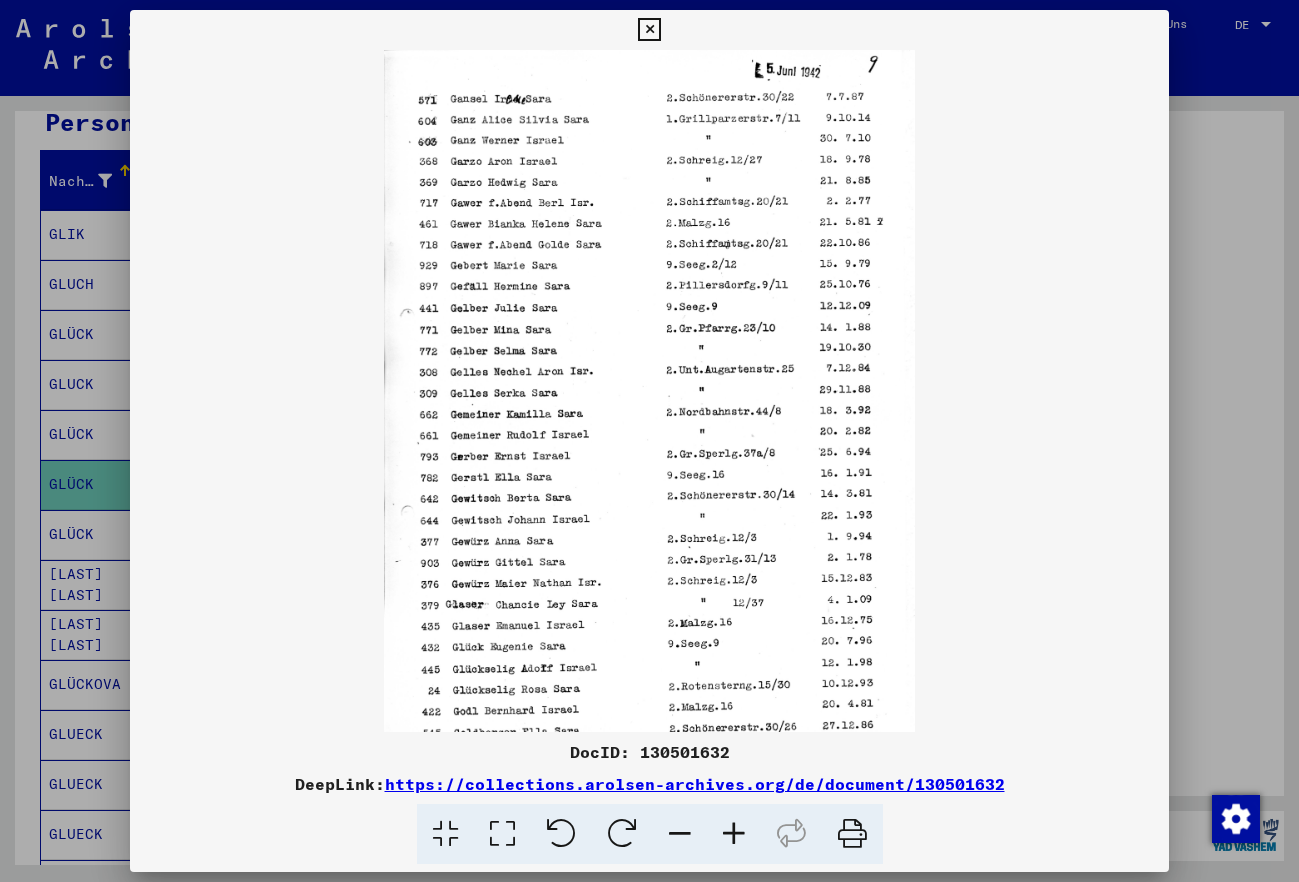 click at bounding box center [734, 834] 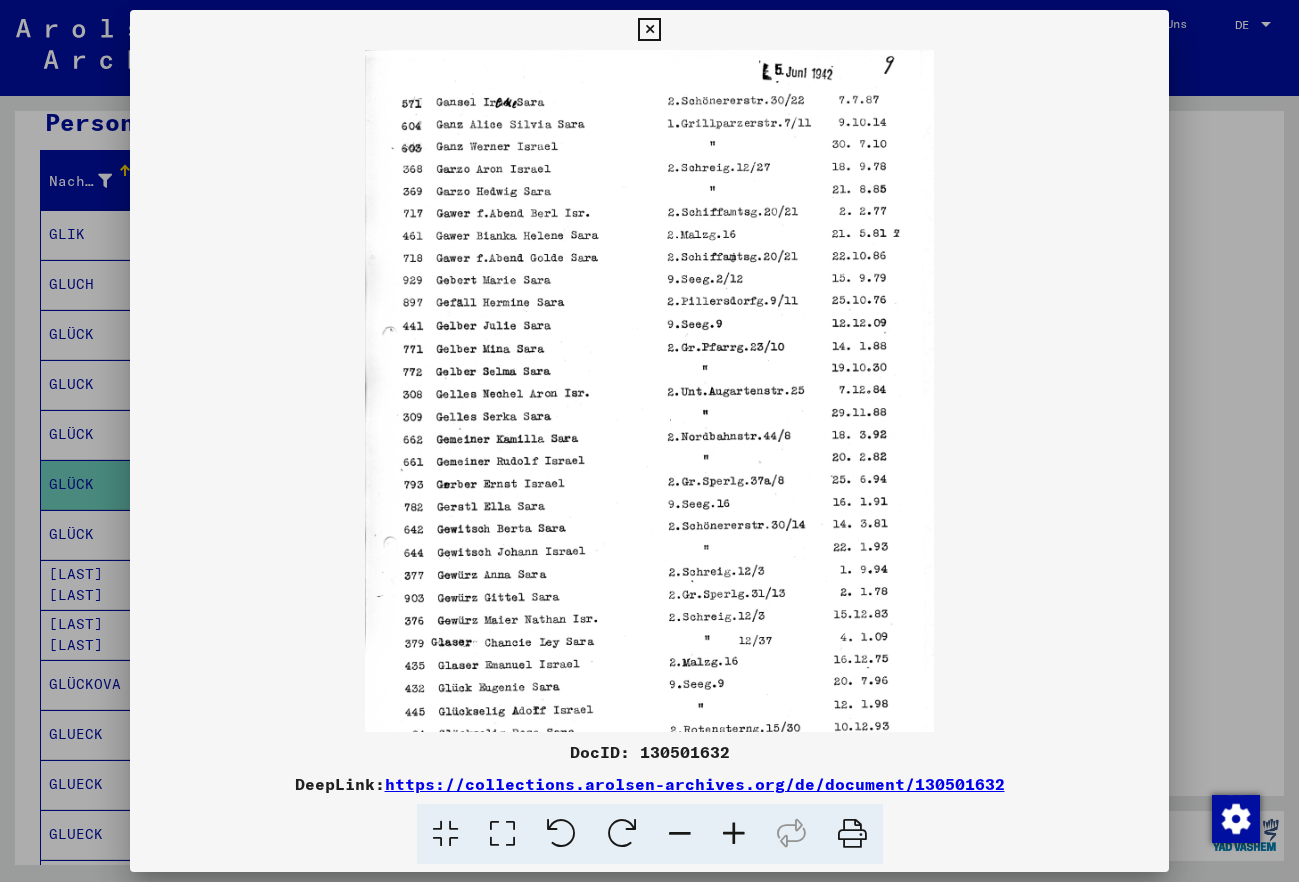 click at bounding box center [734, 834] 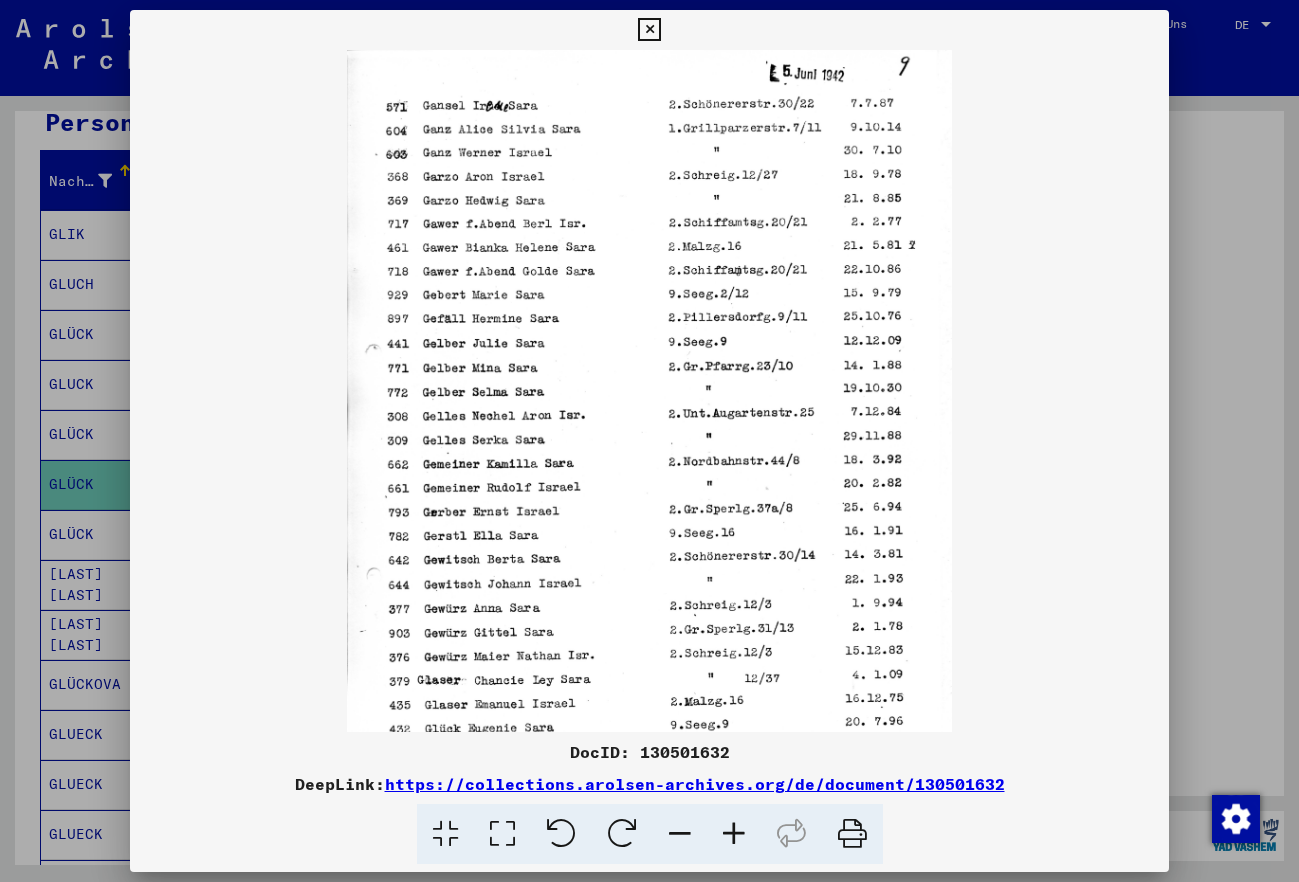 click at bounding box center [734, 834] 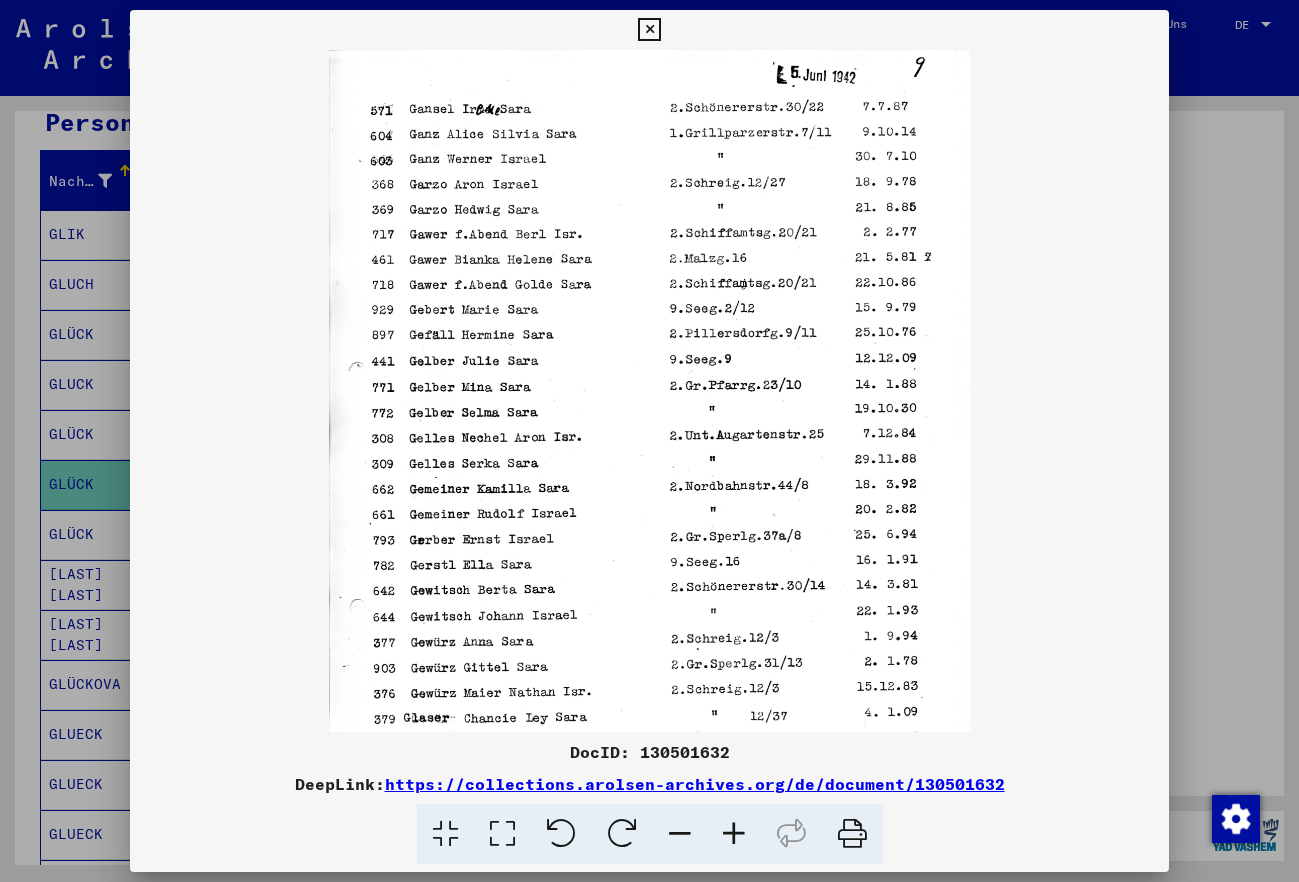 click at bounding box center (734, 834) 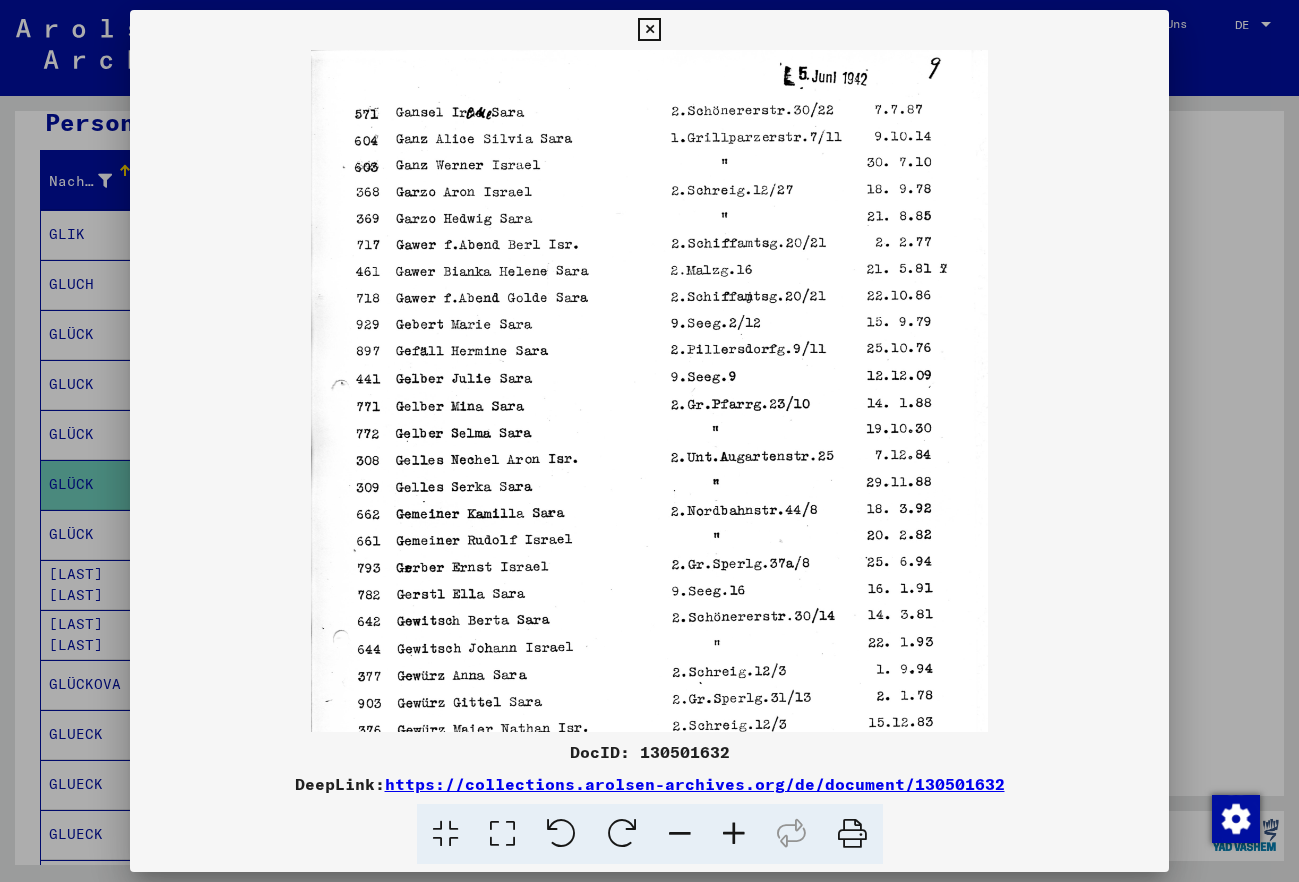 click at bounding box center (734, 834) 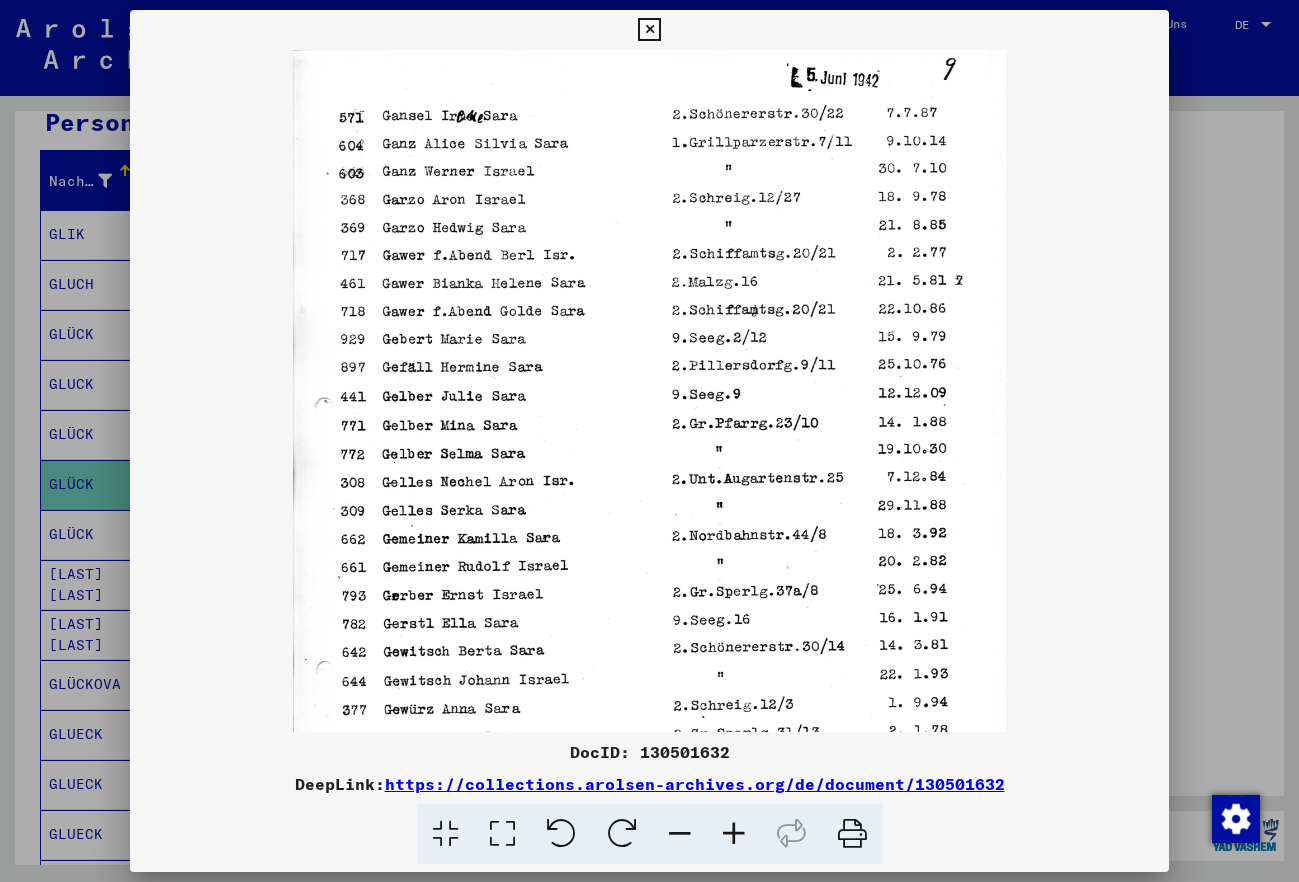 click at bounding box center (734, 834) 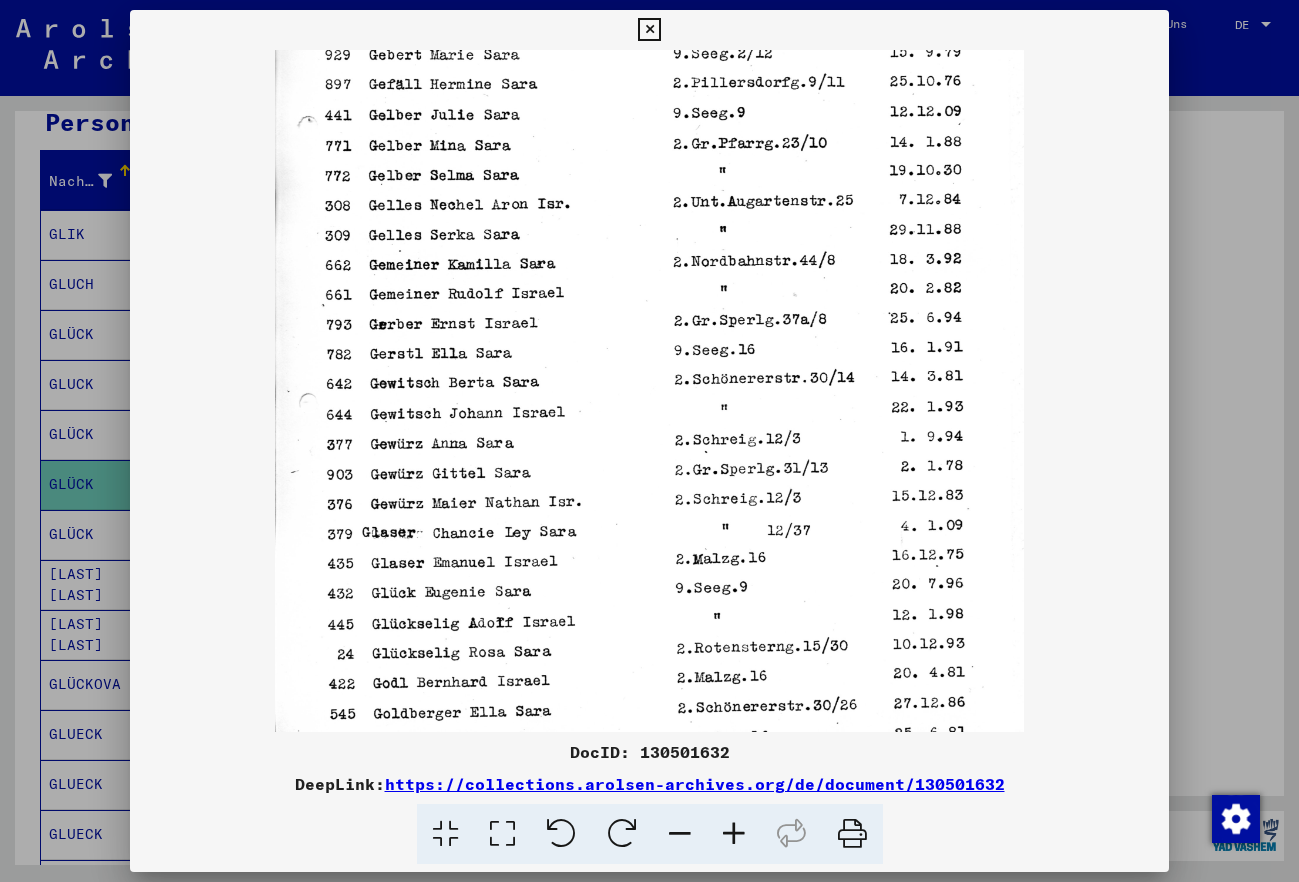 scroll, scrollTop: 350, scrollLeft: 0, axis: vertical 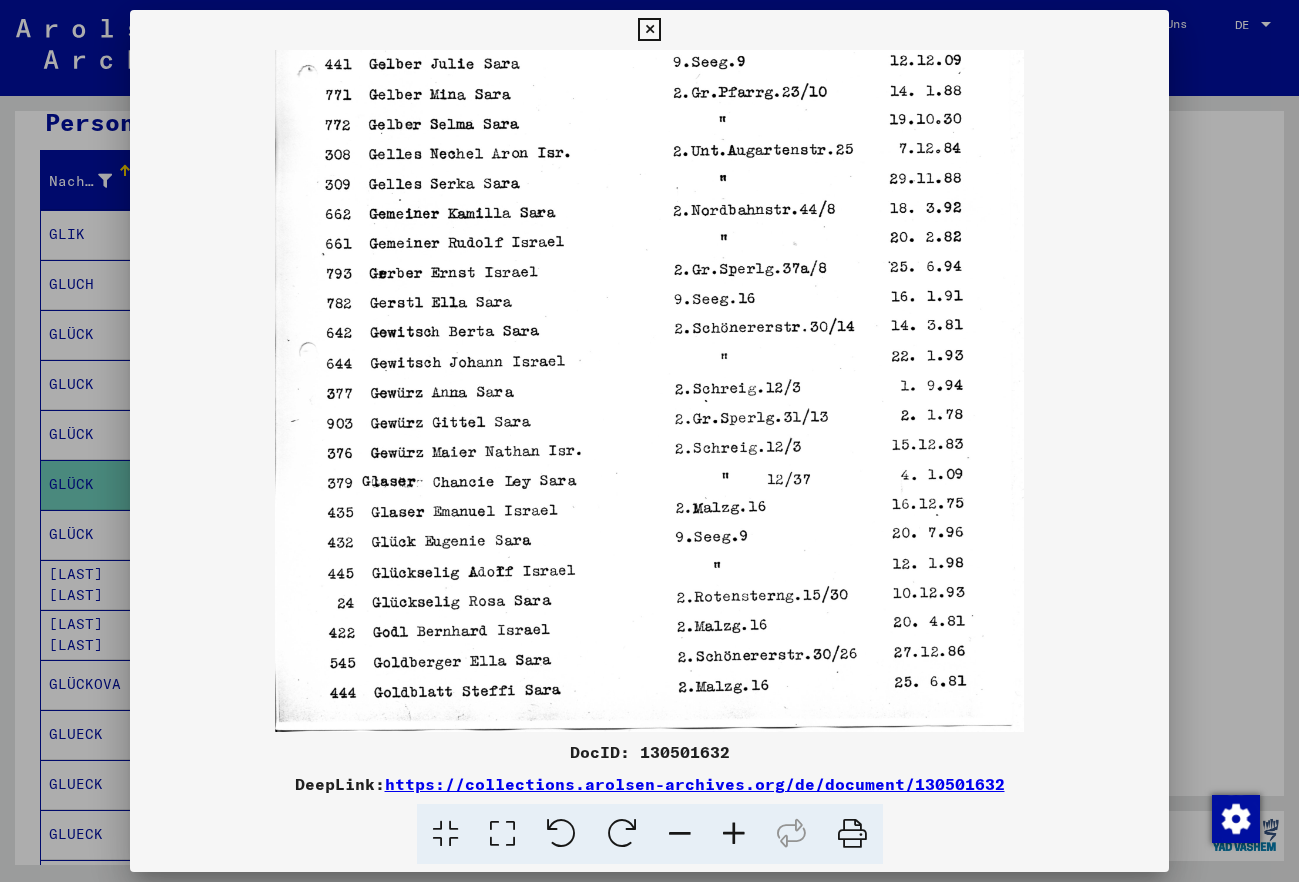 drag, startPoint x: 760, startPoint y: 395, endPoint x: 833, endPoint y: 154, distance: 251.81342 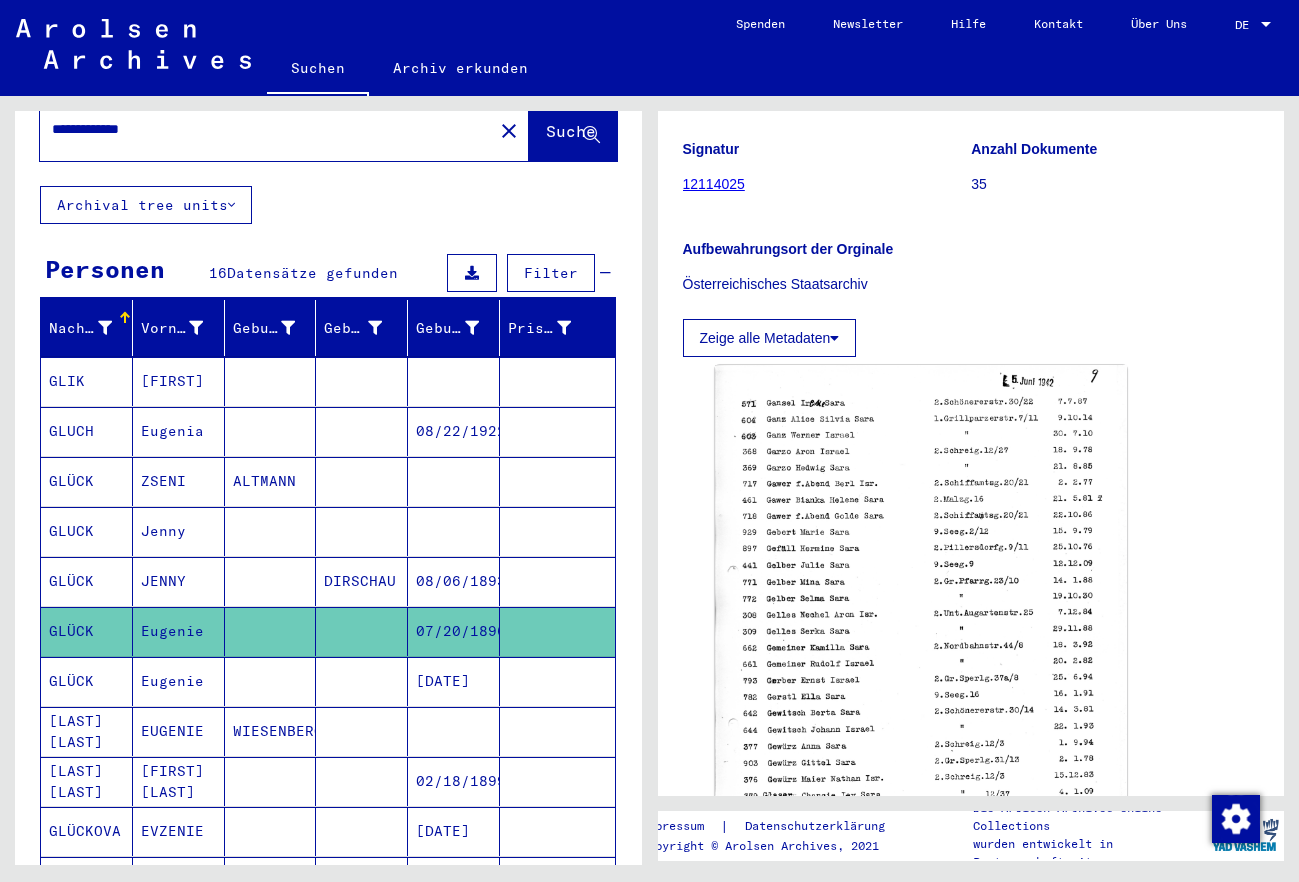 scroll, scrollTop: 0, scrollLeft: 0, axis: both 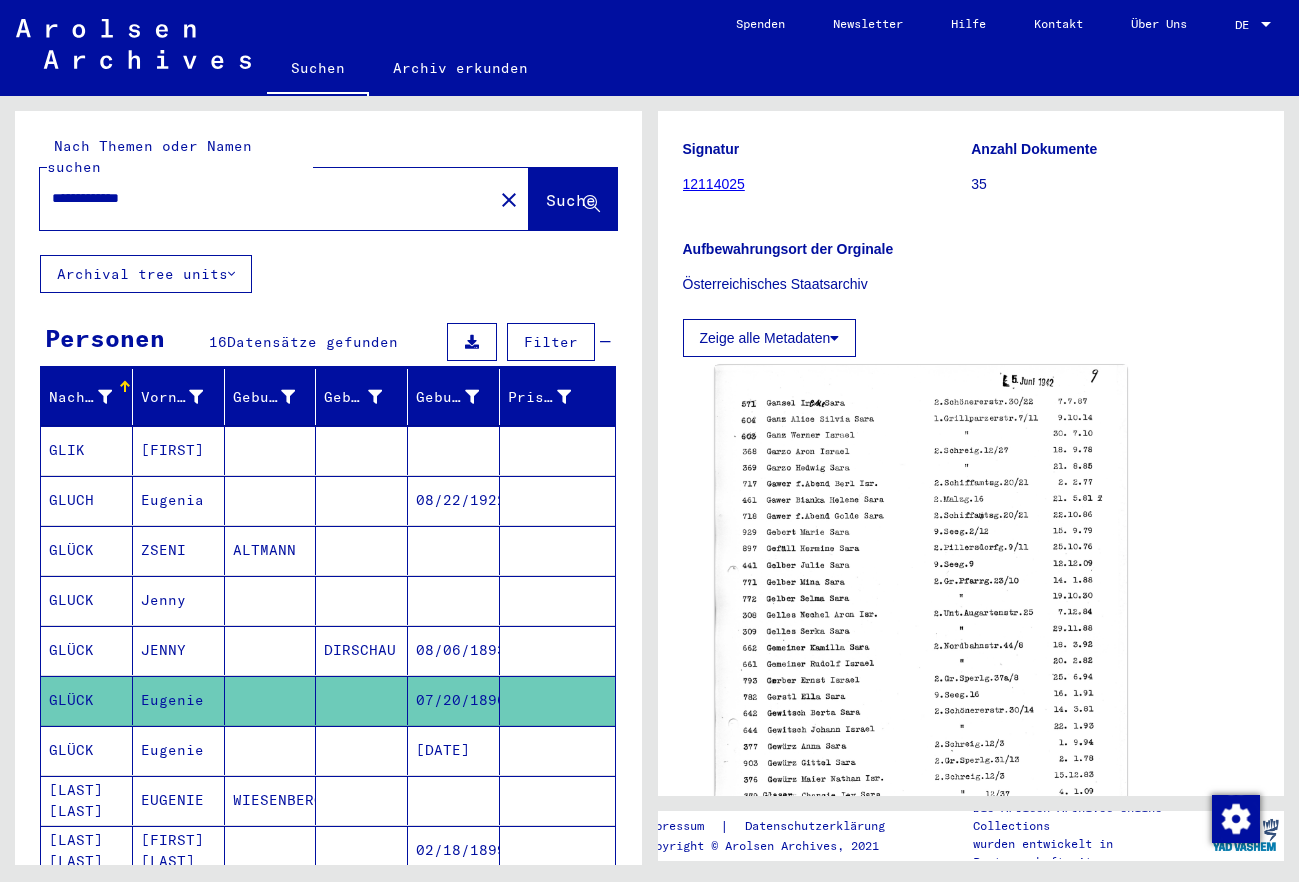 drag, startPoint x: 251, startPoint y: 188, endPoint x: 117, endPoint y: 186, distance: 134.01492 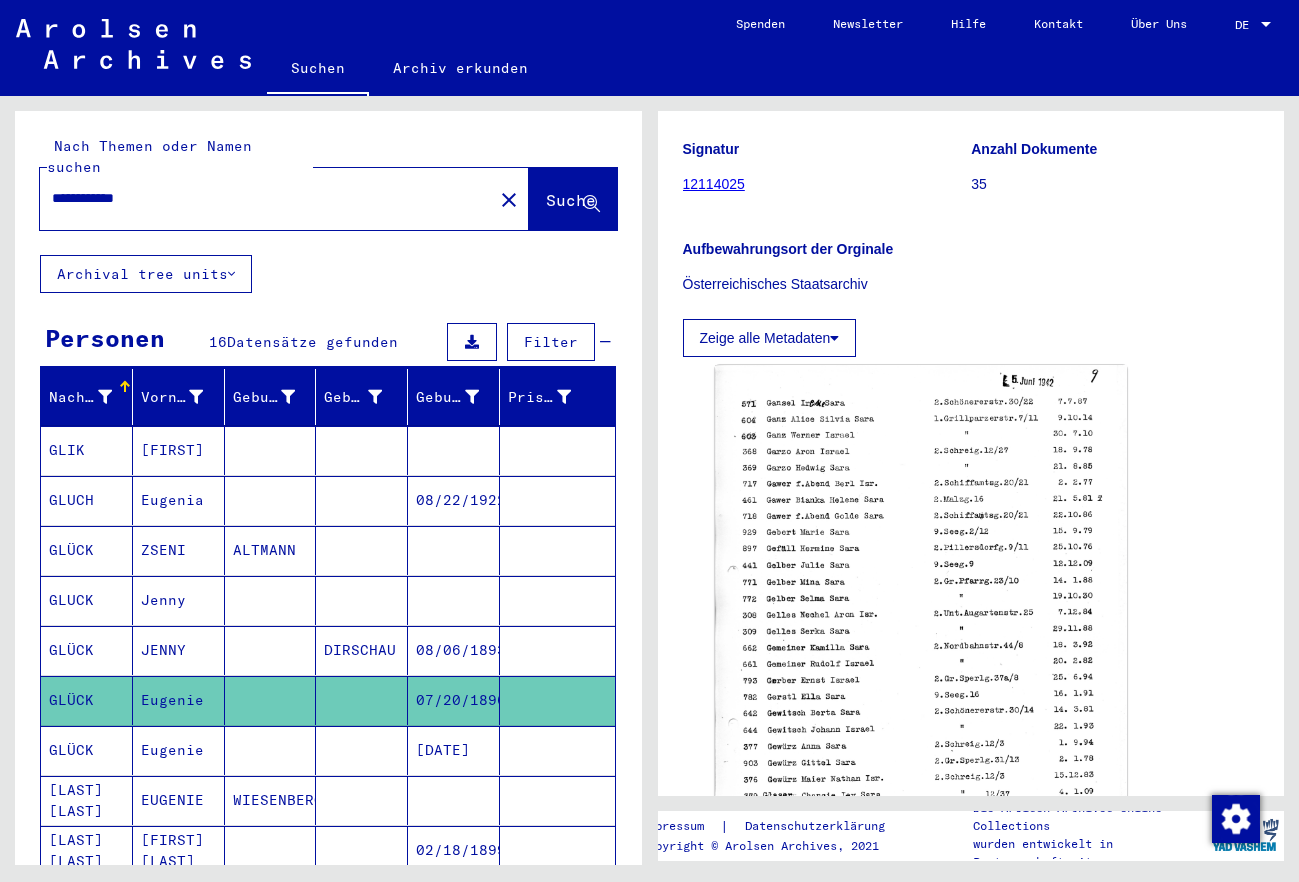 type on "**********" 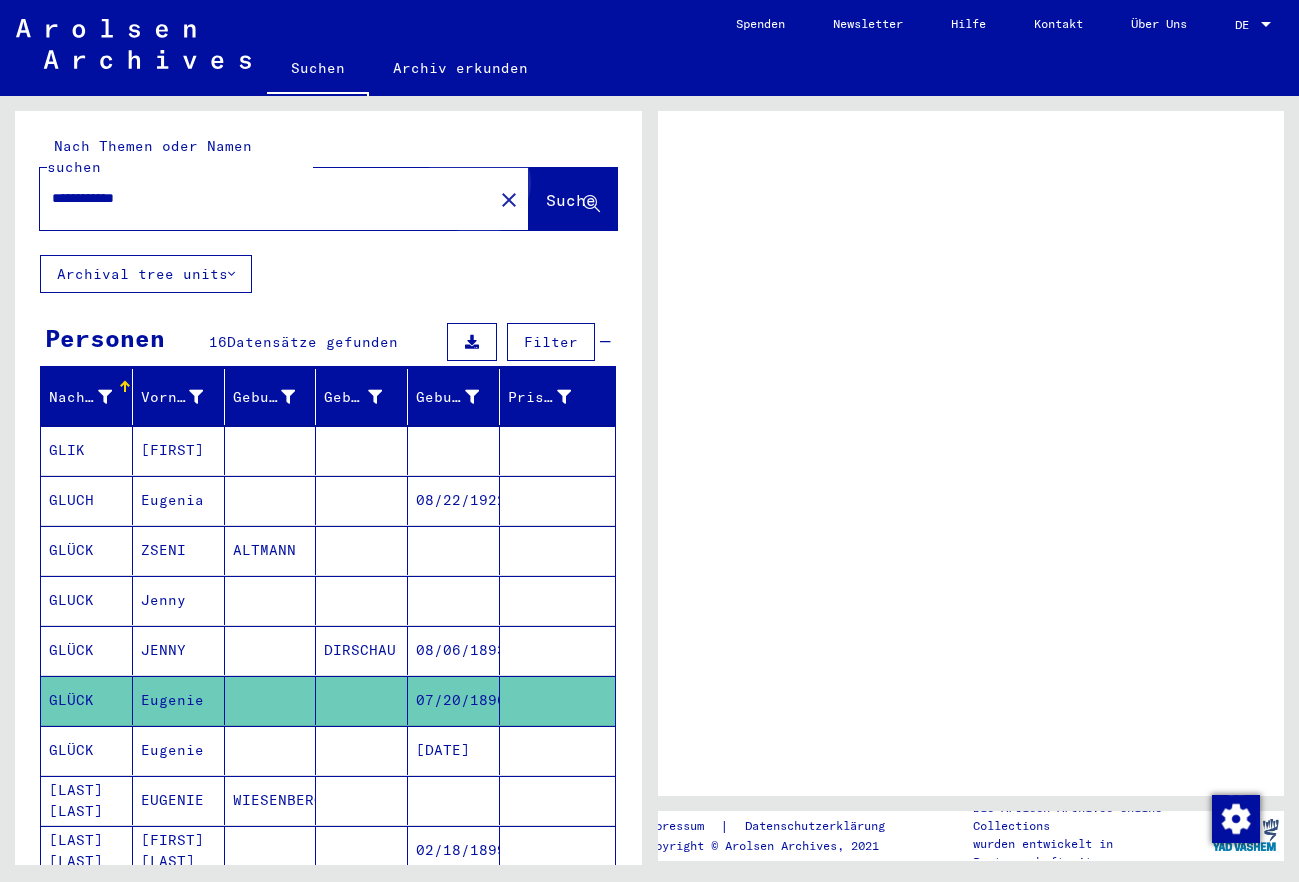 scroll, scrollTop: 0, scrollLeft: 0, axis: both 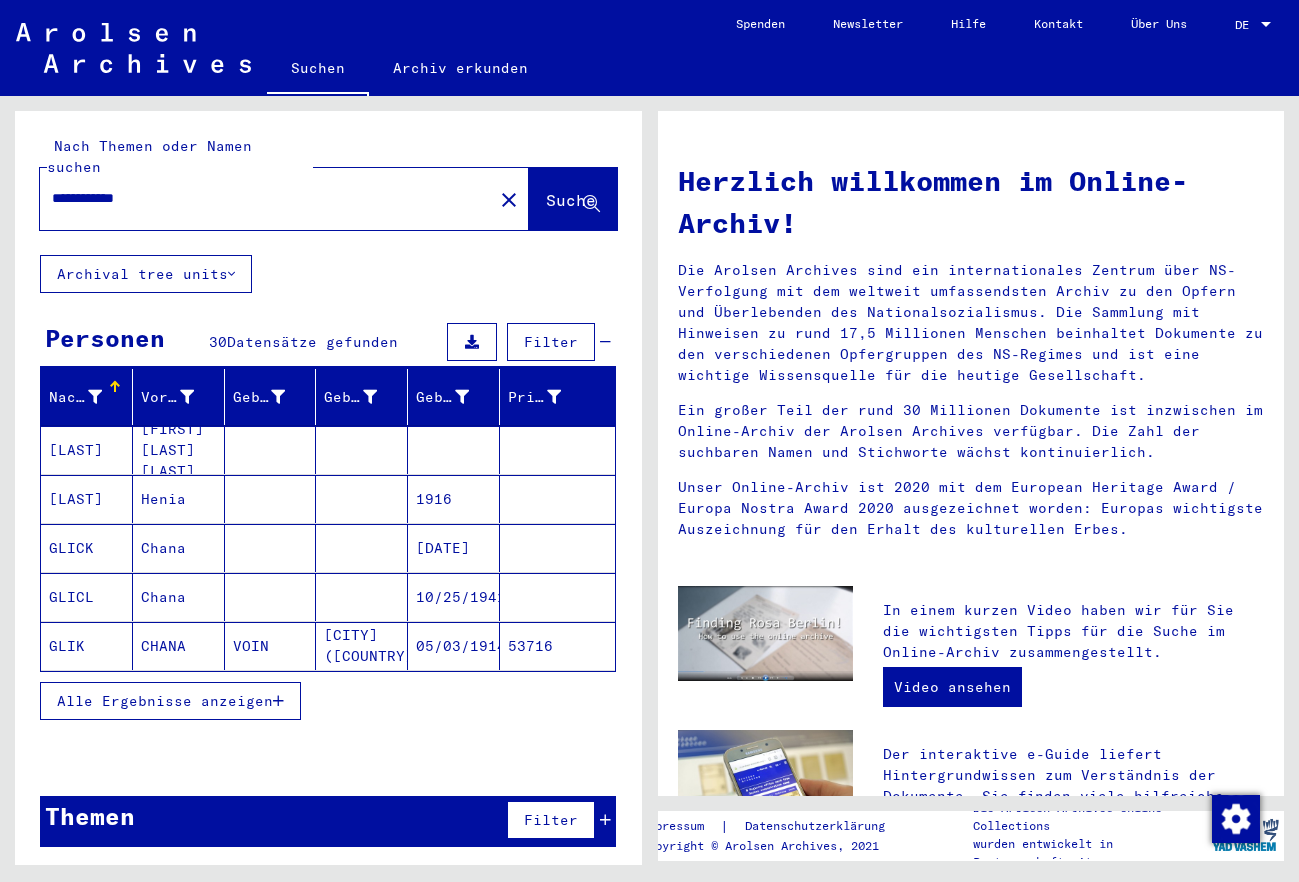 click on "Alle Ergebnisse anzeigen" at bounding box center (165, 701) 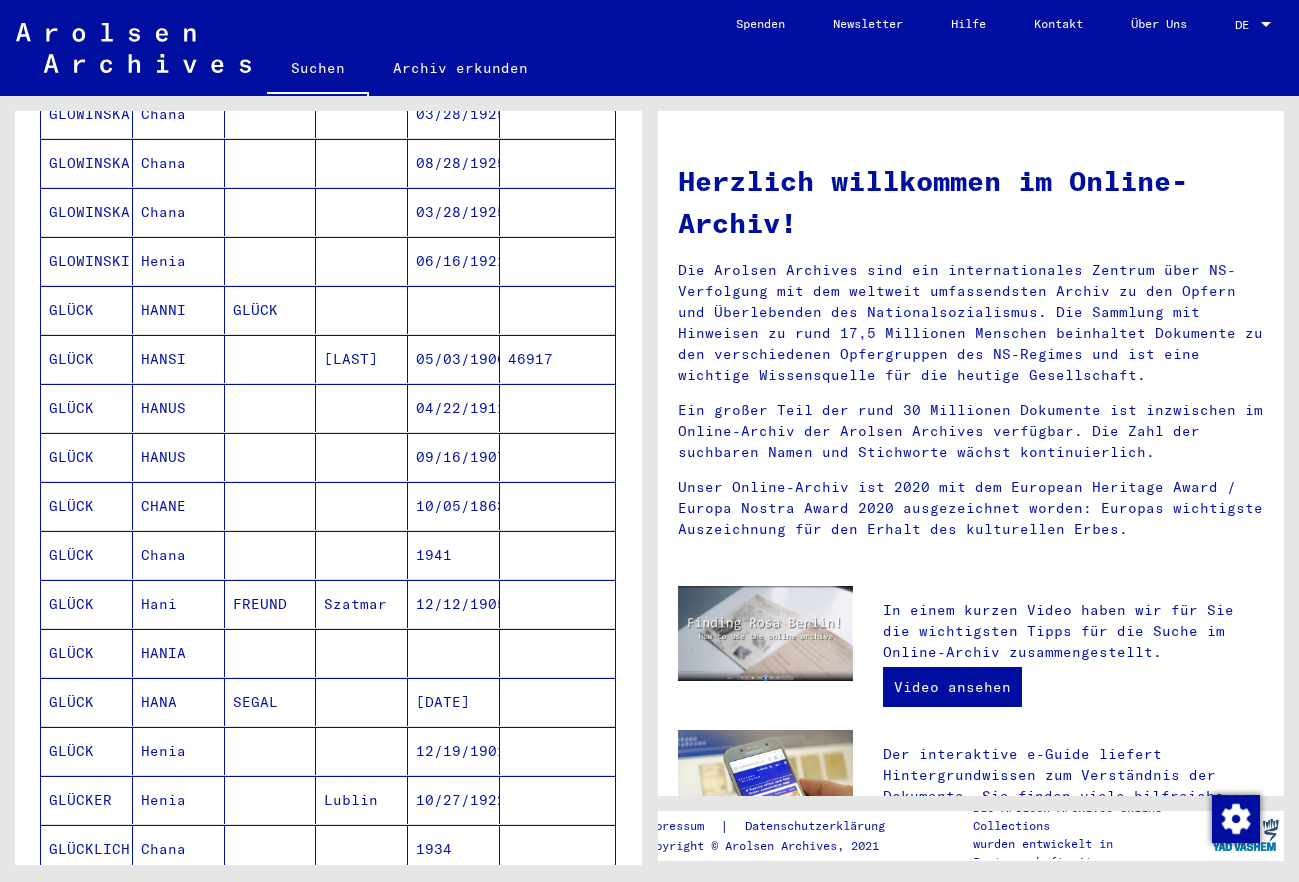 scroll, scrollTop: 756, scrollLeft: 0, axis: vertical 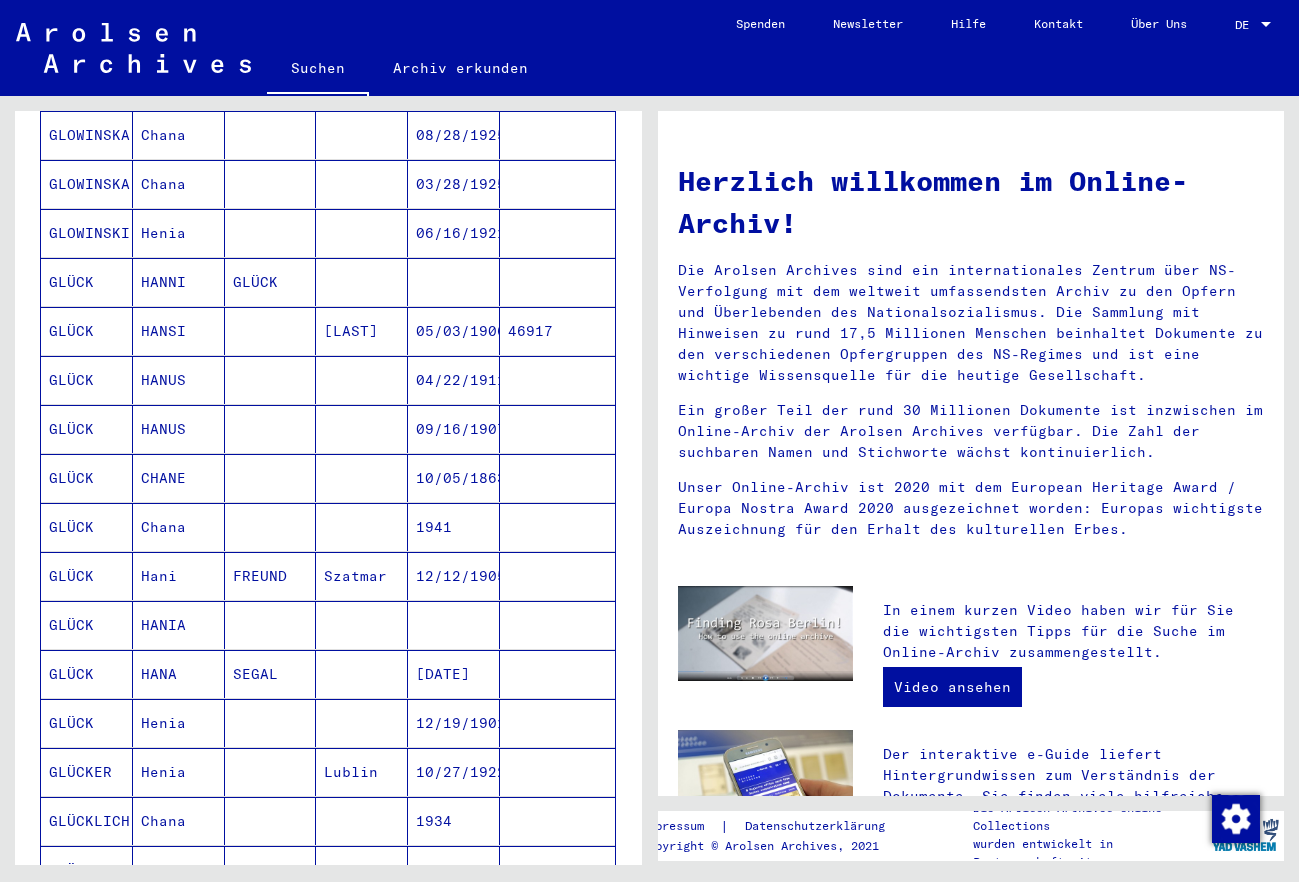 click on "10/05/1863" at bounding box center [454, 527] 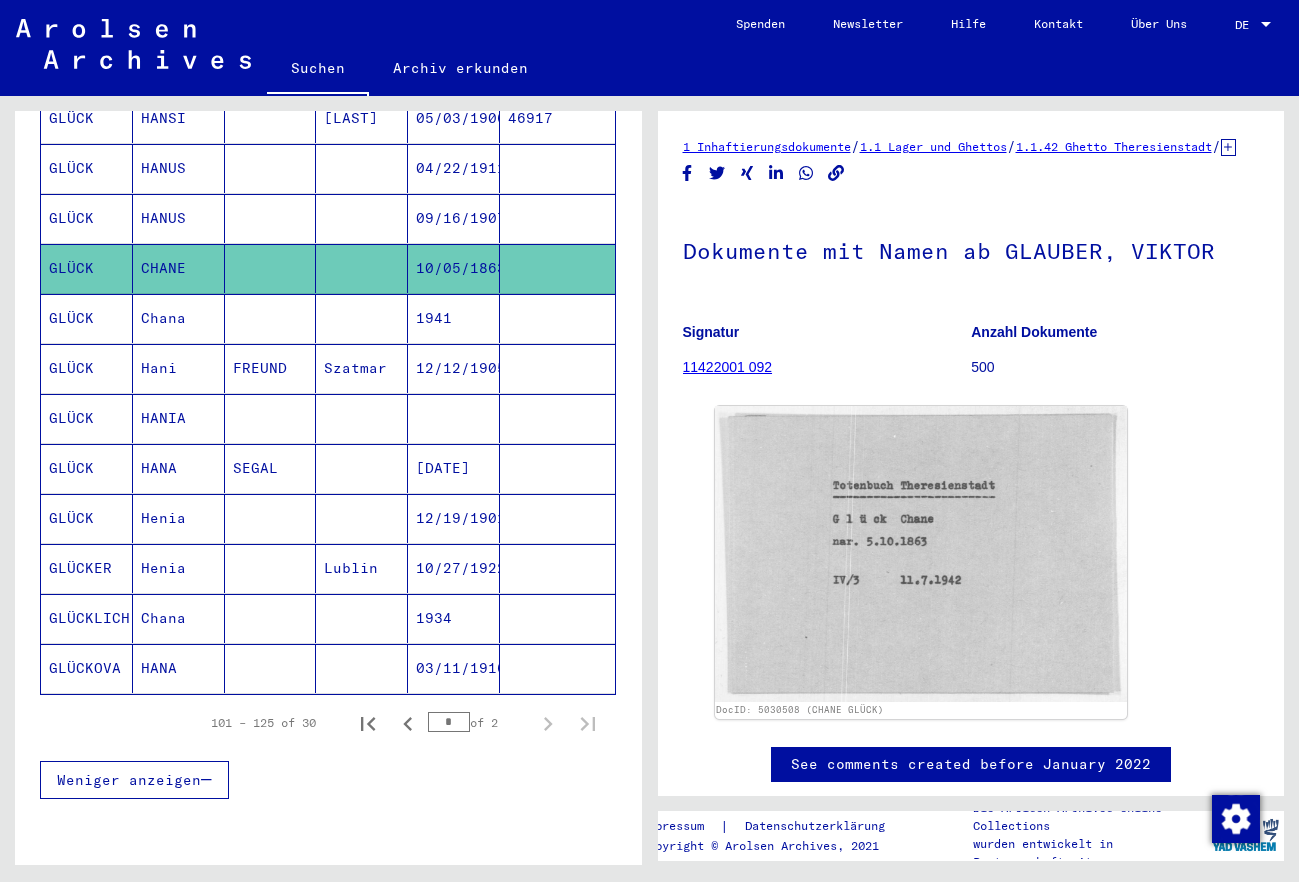 scroll, scrollTop: 874, scrollLeft: 0, axis: vertical 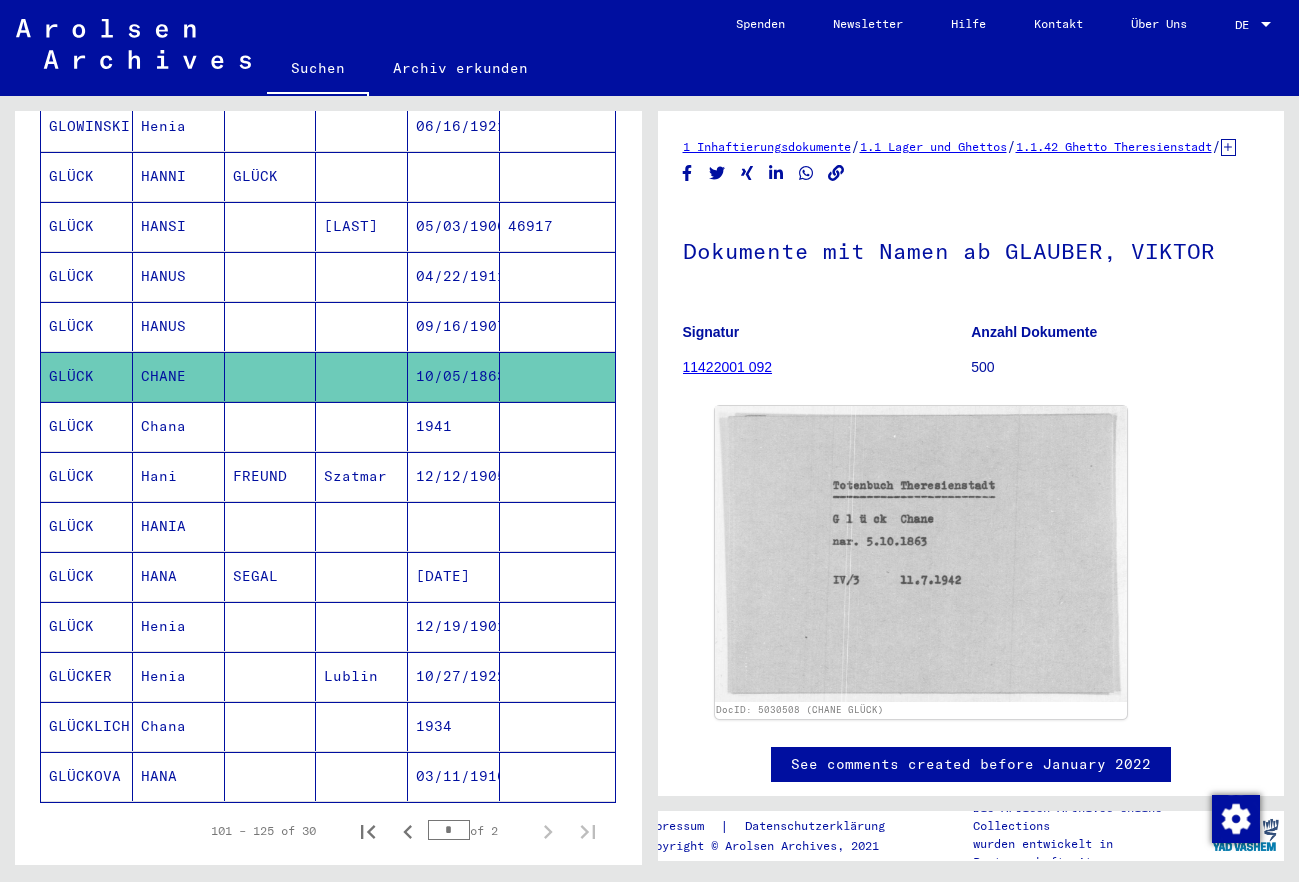 click on "1941" at bounding box center (454, 476) 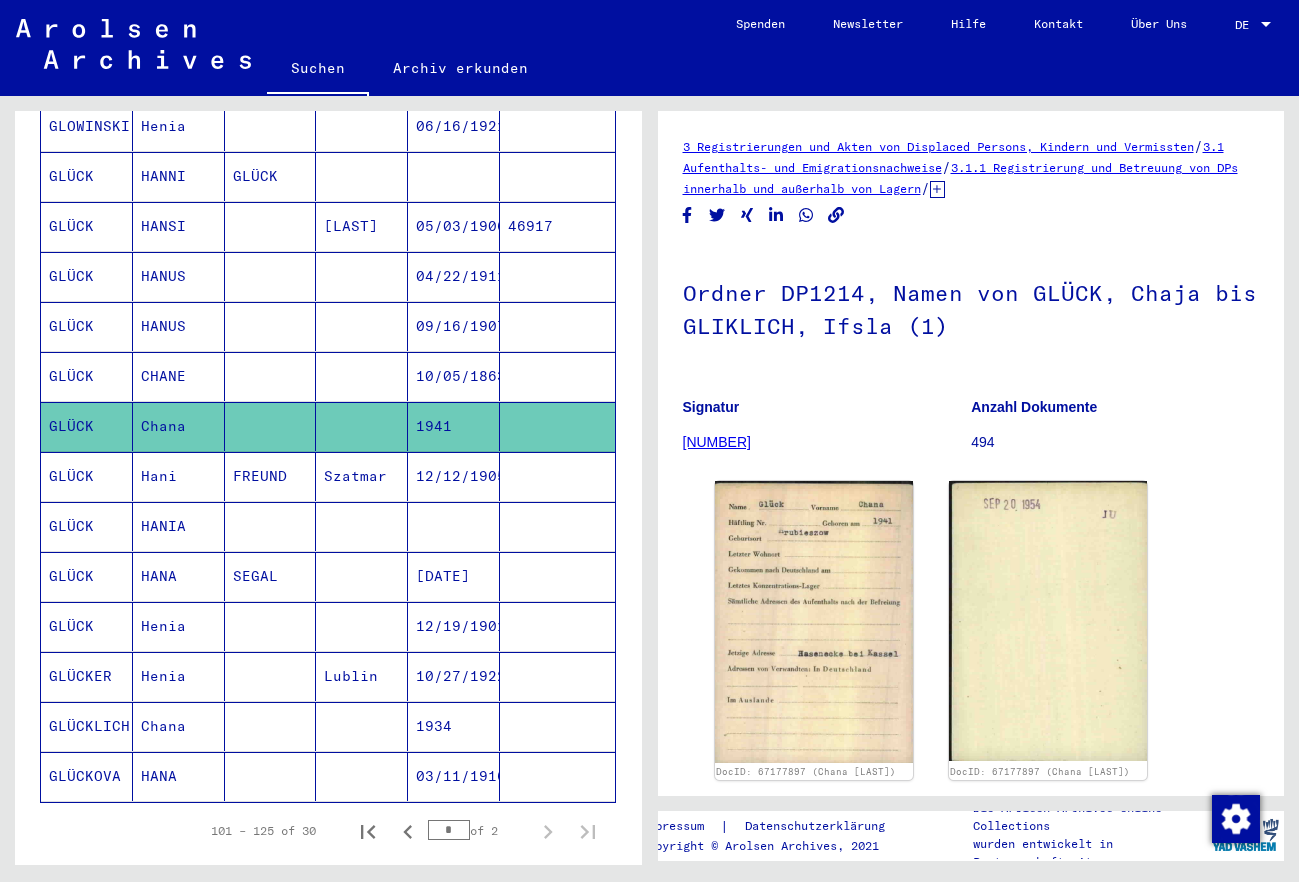 click on "10/05/1863" at bounding box center [454, 426] 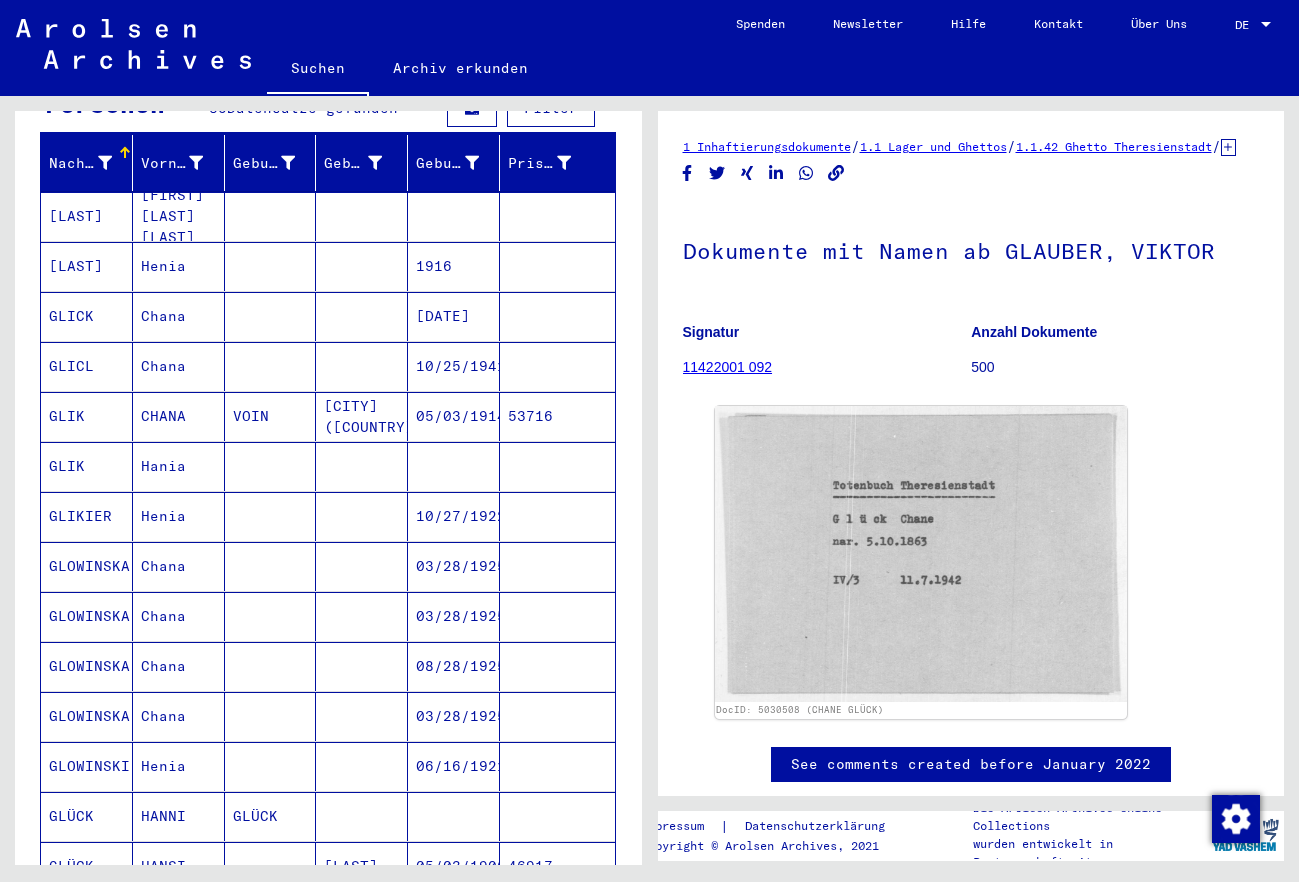 scroll, scrollTop: 226, scrollLeft: 0, axis: vertical 